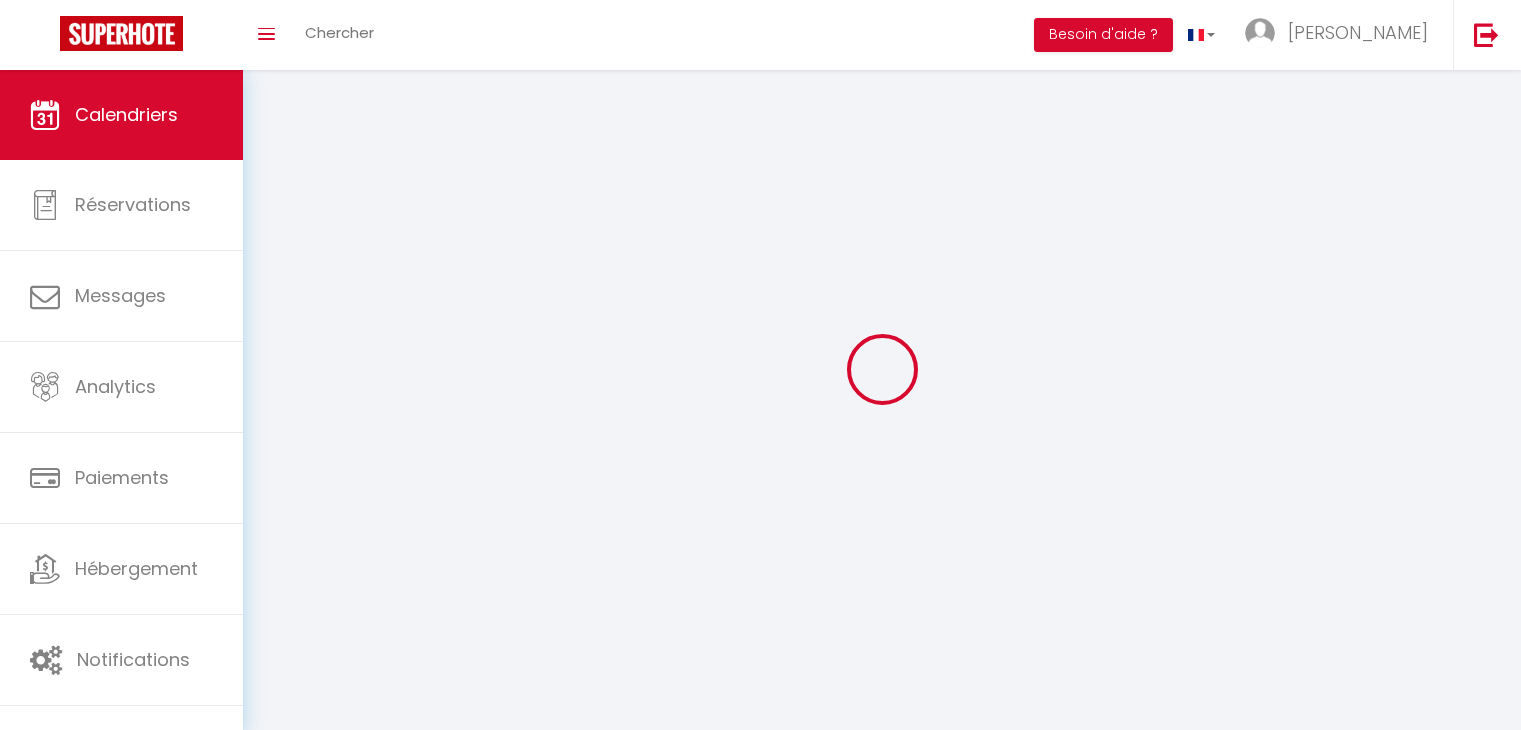 scroll, scrollTop: 0, scrollLeft: 0, axis: both 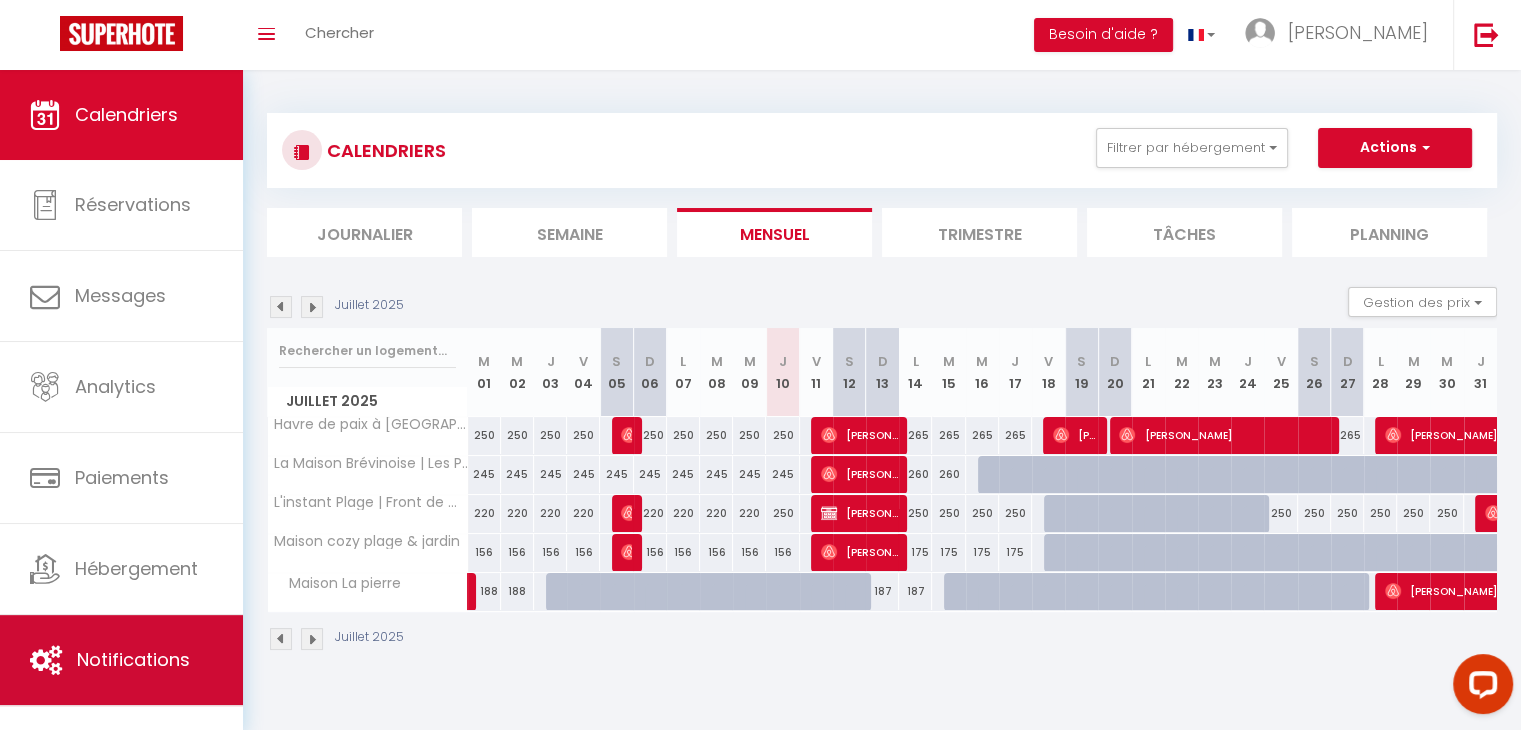click on "Notifications" at bounding box center (133, 659) 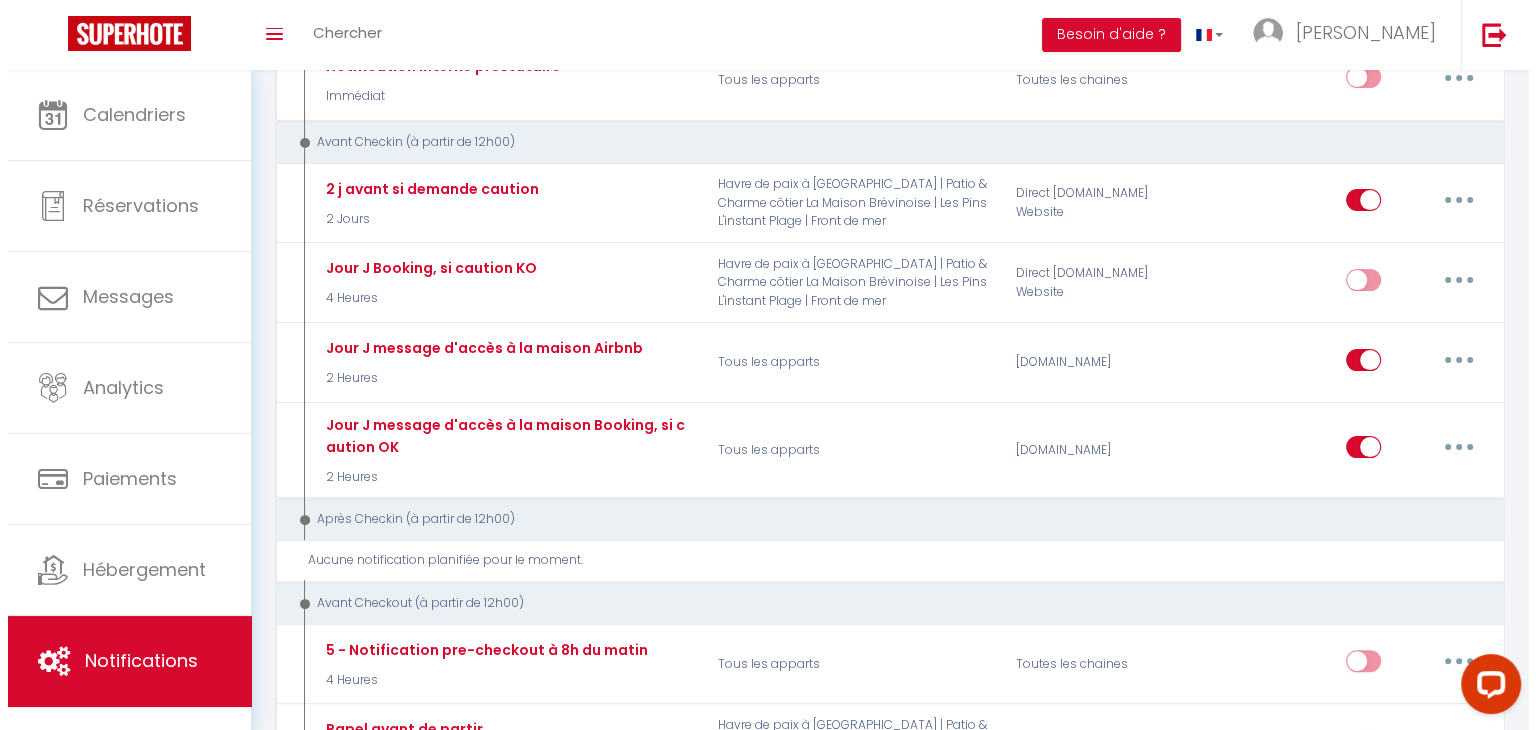 scroll, scrollTop: 483, scrollLeft: 0, axis: vertical 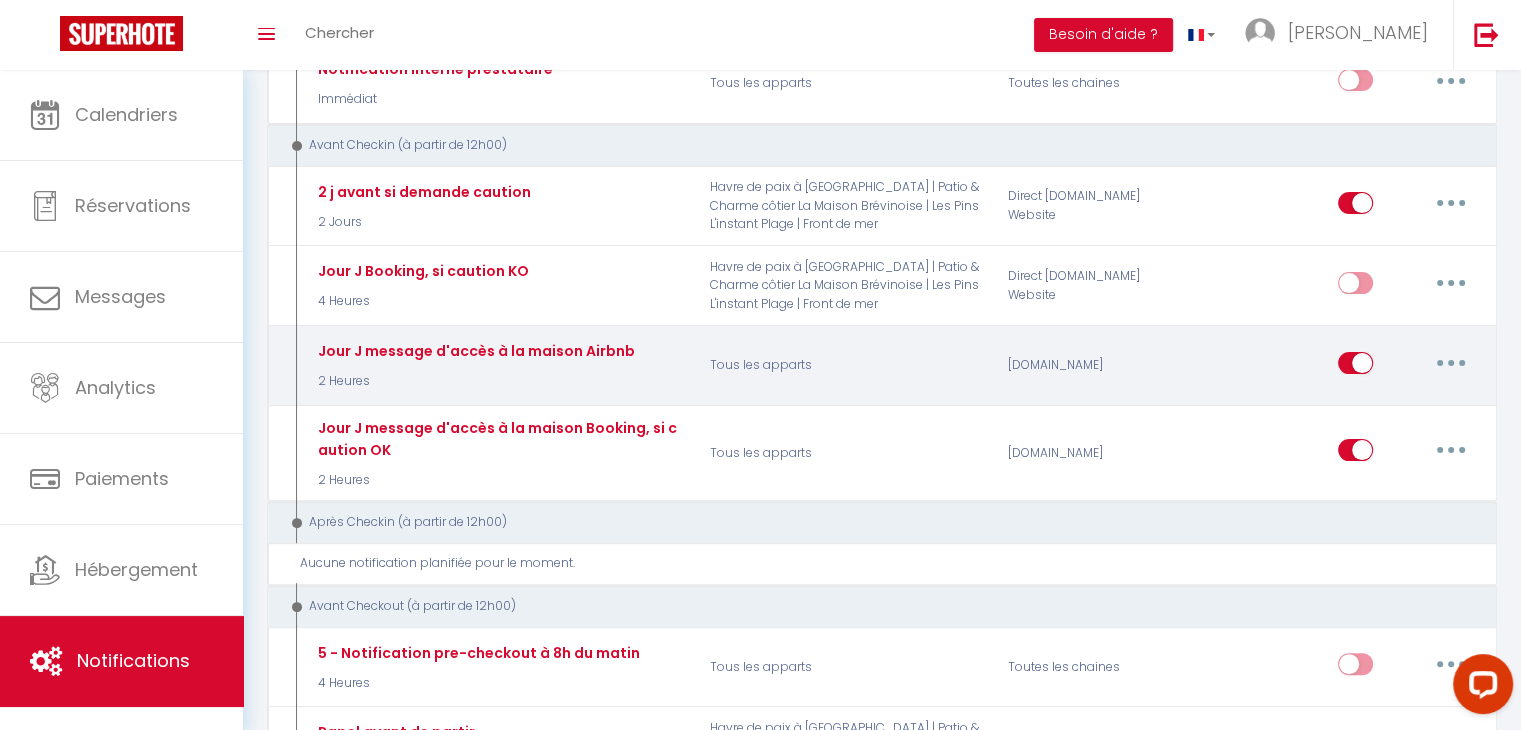 click at bounding box center [1451, 363] 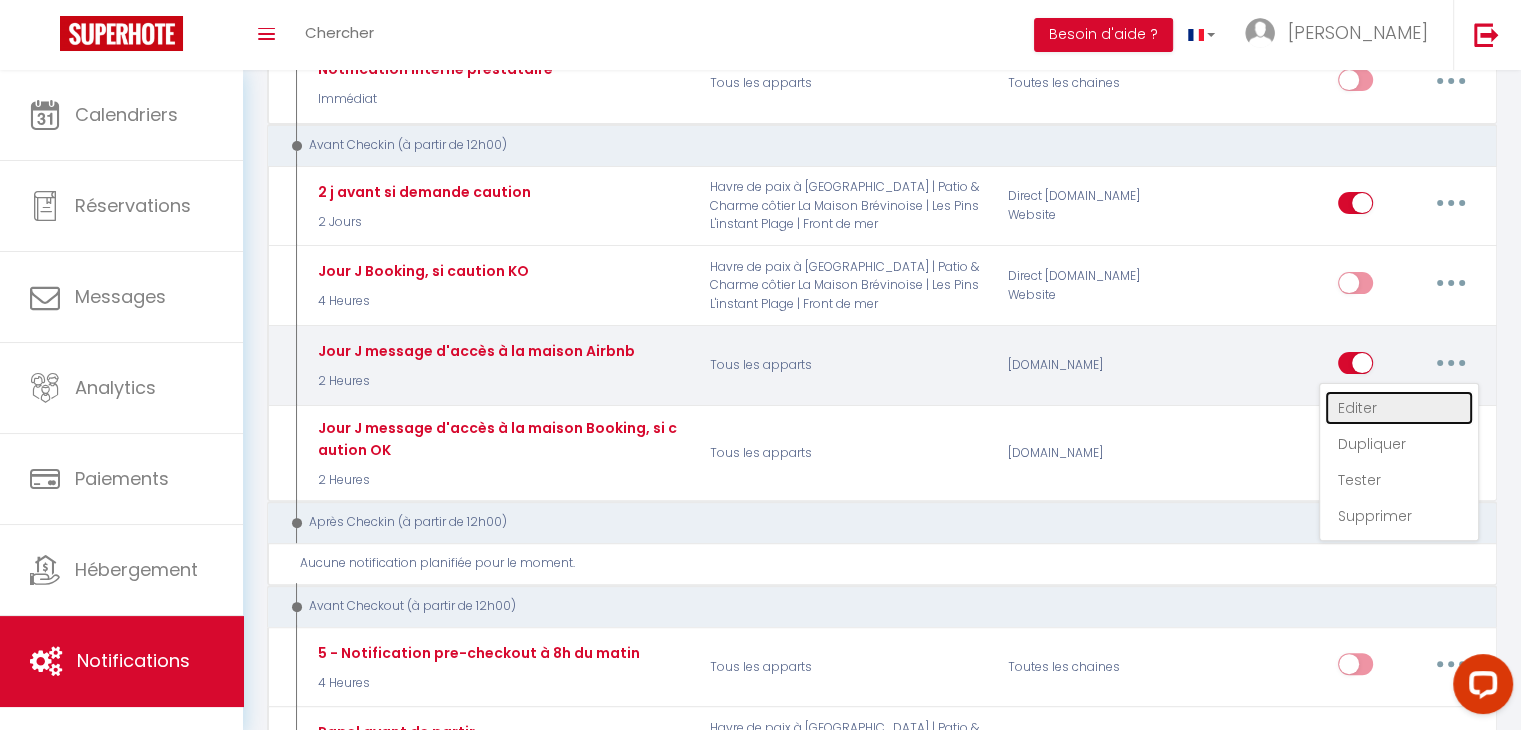 click on "Editer" at bounding box center (1399, 408) 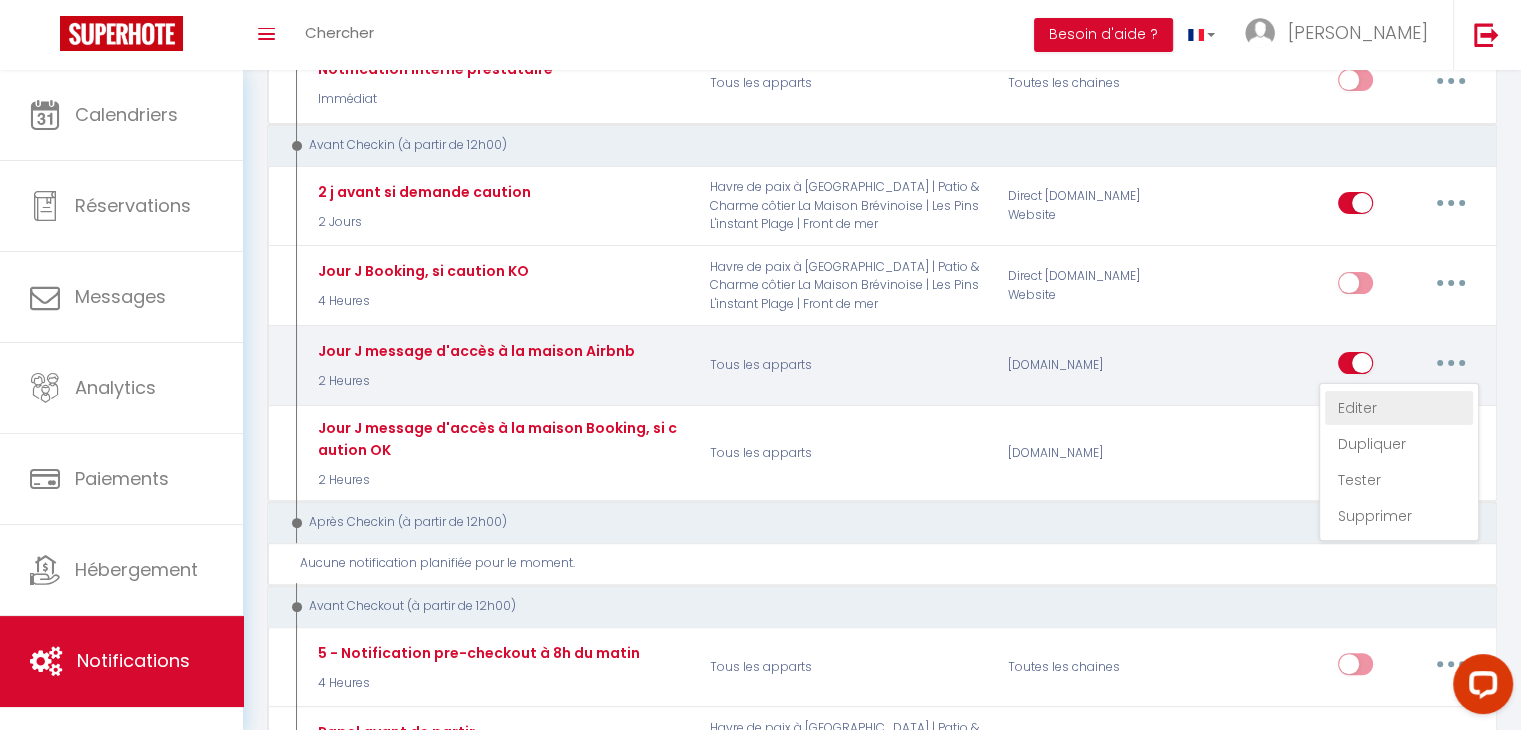 type on "Jour J message d'accès à la maison Airbnb" 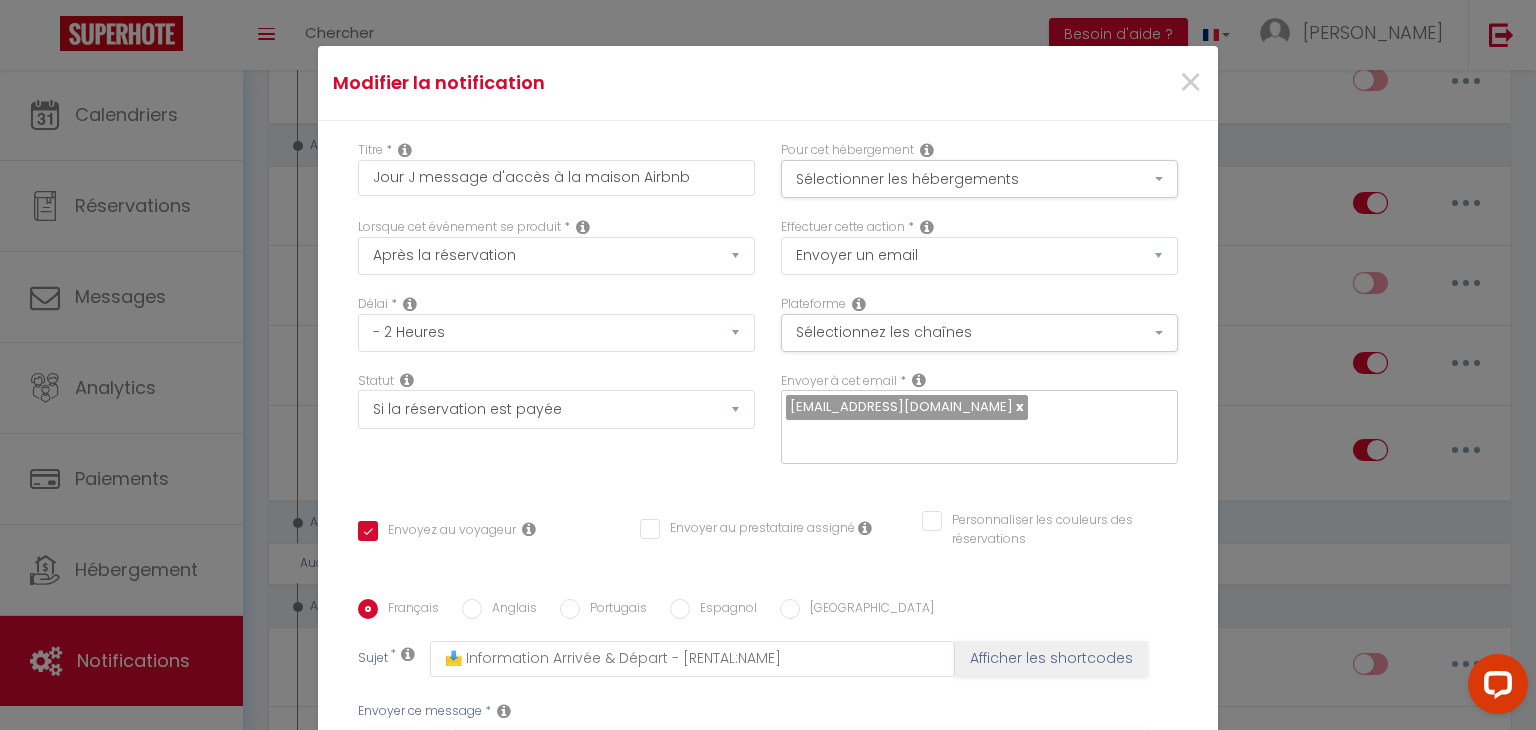 scroll, scrollTop: 362, scrollLeft: 0, axis: vertical 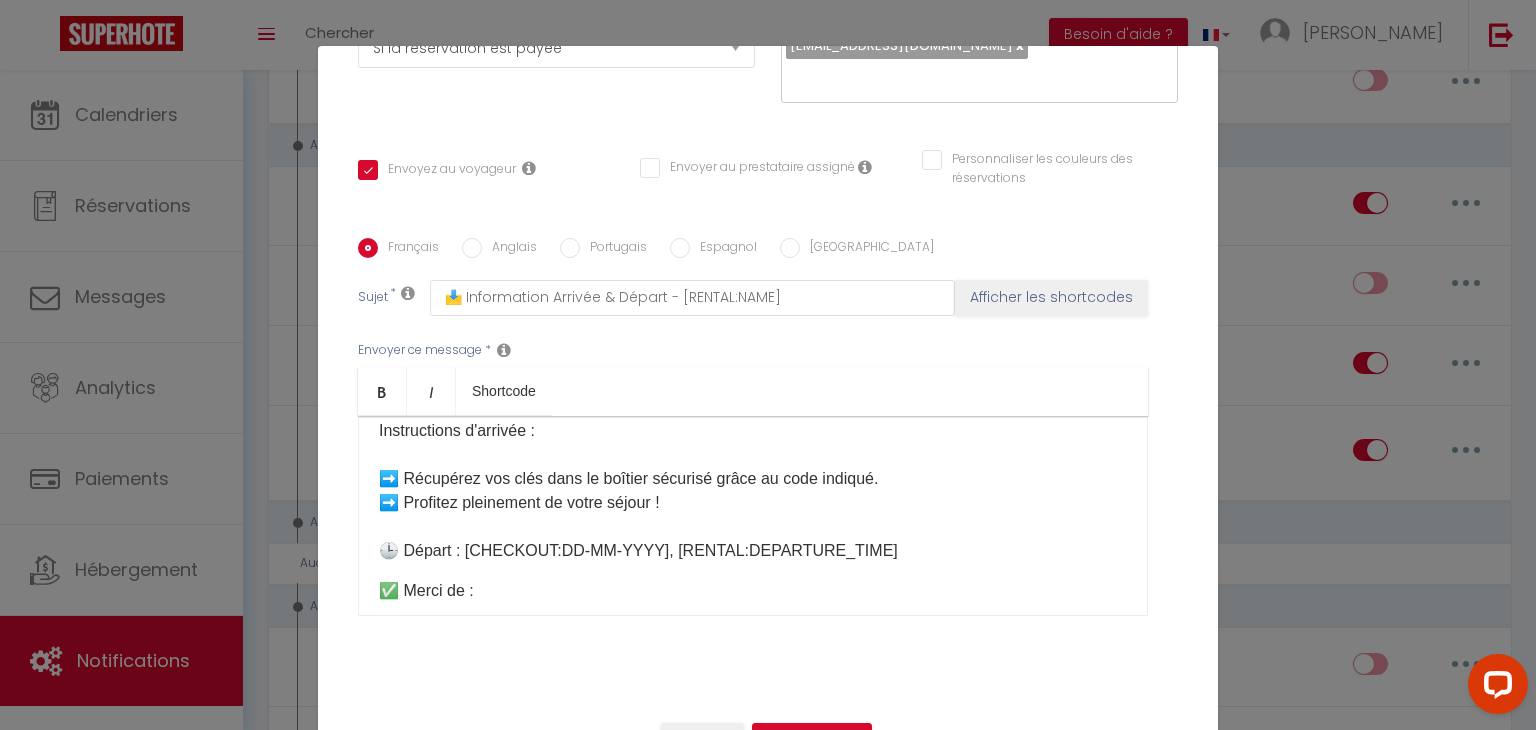 click on "Bonjour [GUEST:FIRST_NAME],
C'est le jour J ! 😊 Votre logement est prêt et vous pourrez y accéder à partir de [RENTAL:ARRIVAL_TIME]​ [DATE] ! 🔑 Code du boîtier à clés : [code boitié à clé] ​ 📍 Adresse : [RENTAL:ADDRESS], [RENTAL:ZIPCODE], [RENTAL:CITY]​​​ Instructions d'arrivée : ➡️ Récupérez vos clés dans le boîtier sécurisé grâce au code indiqué. ➡️ Profitez pleinement de votre séjour ! 🕒 Départ : [CHECKOUT:DD-MM-YYYY], [RENTAL:DEPARTURE_TIME]​​  ✅ Merci de : [Avant de partir]​ Je reste disponible si vous avez la moindre question. Bon séjour ! 🌿 À bientôt, [PERSON_NAME] – Lemon Conciergerie 🍋​ ​" at bounding box center [753, 516] 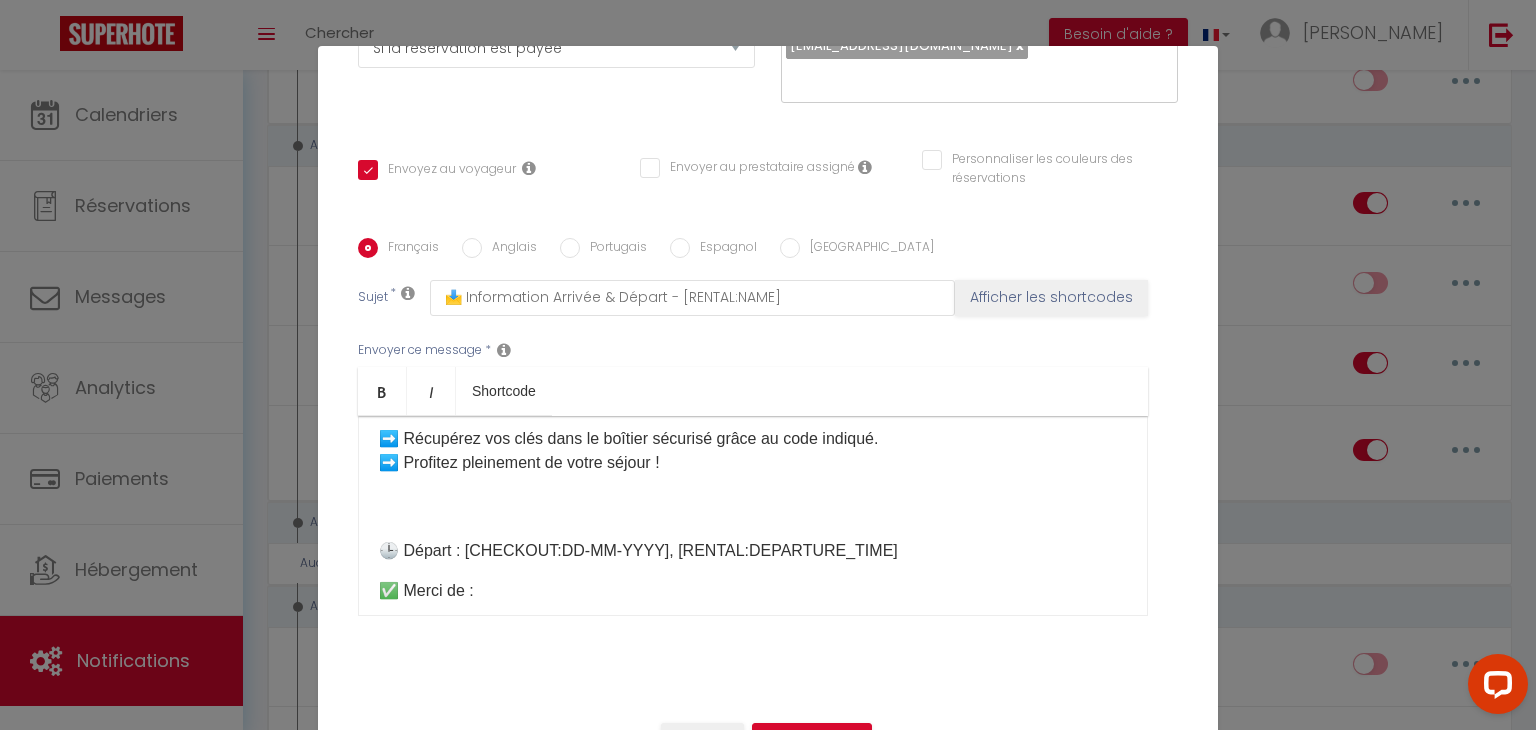type 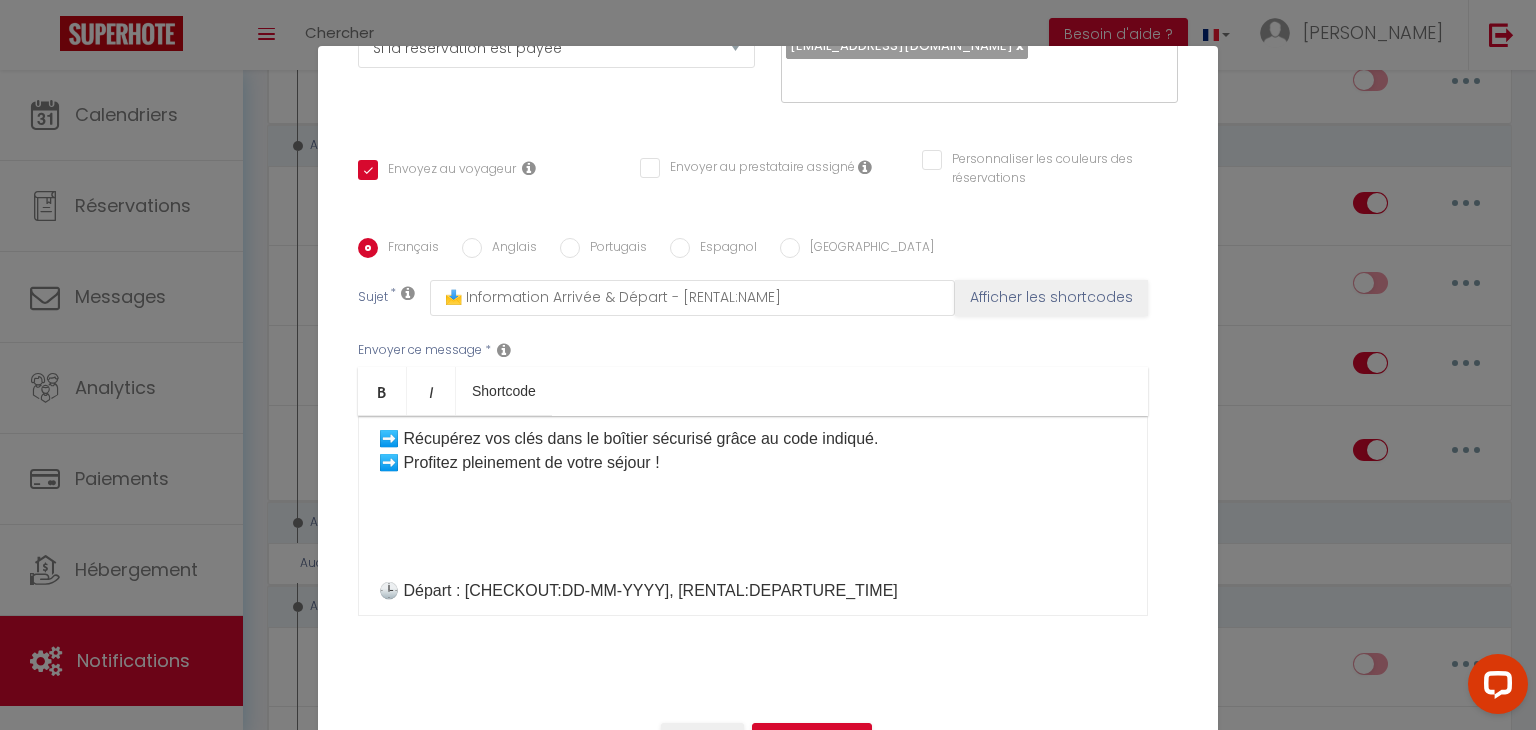 scroll, scrollTop: 322, scrollLeft: 0, axis: vertical 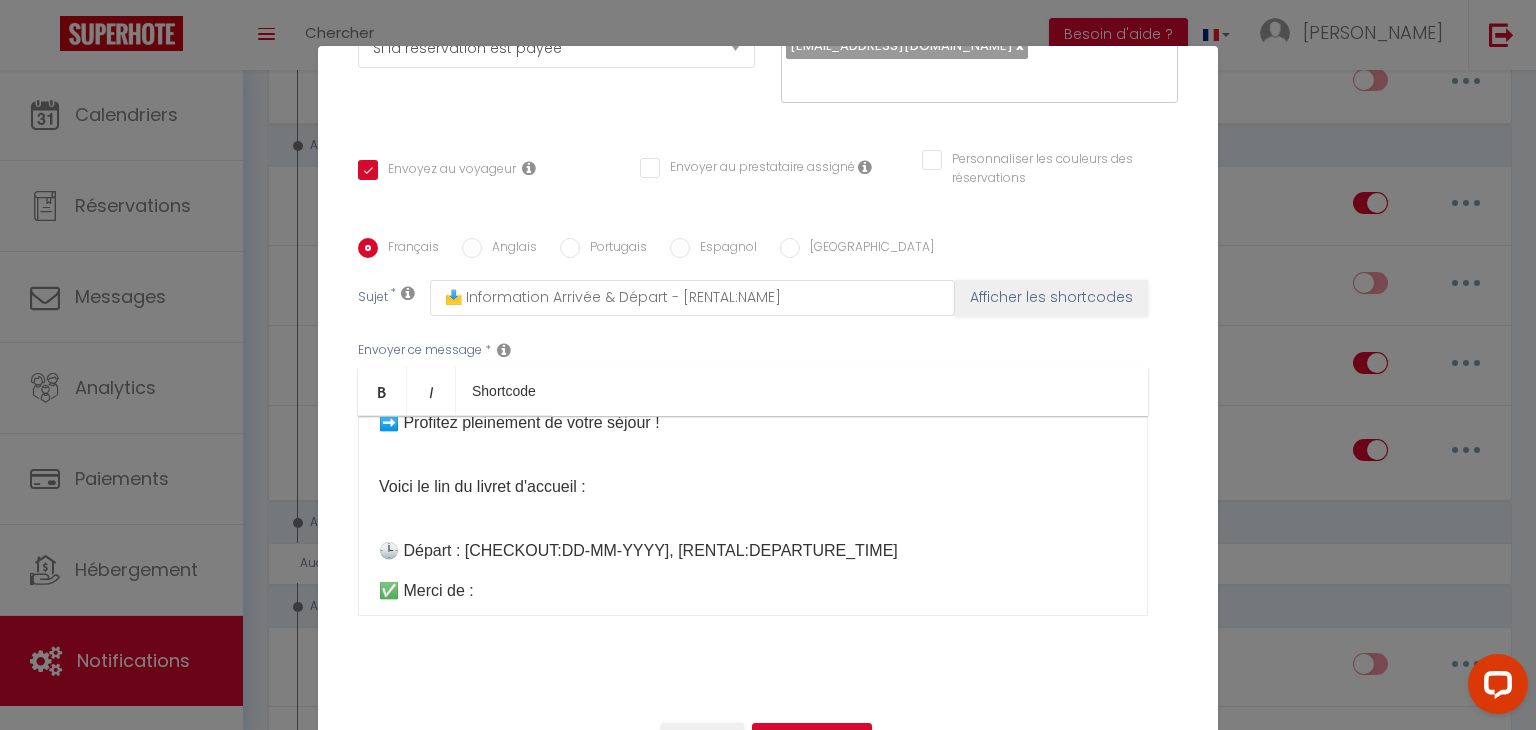 click on "Voici le lin du livret d'accueil :" at bounding box center (753, 487) 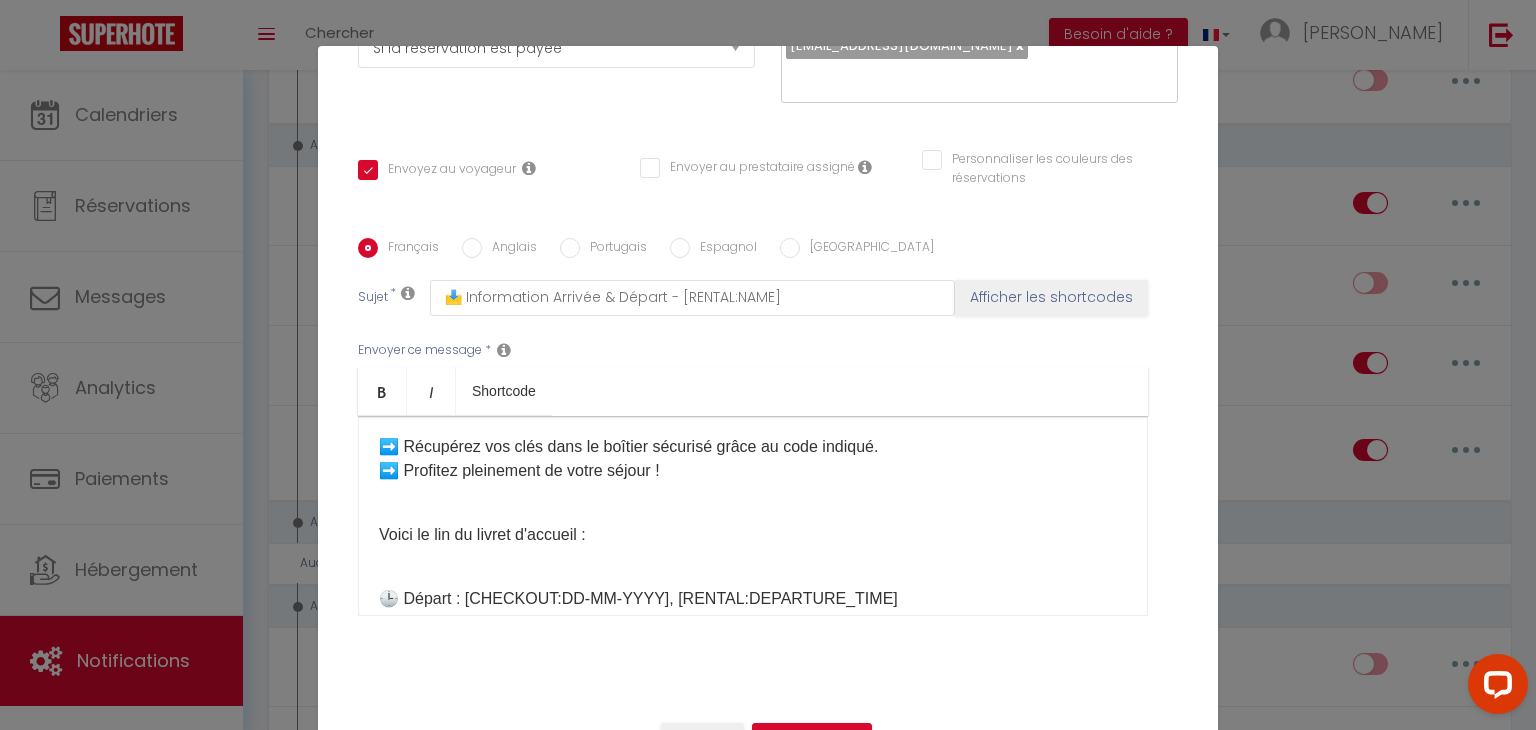 scroll, scrollTop: 272, scrollLeft: 0, axis: vertical 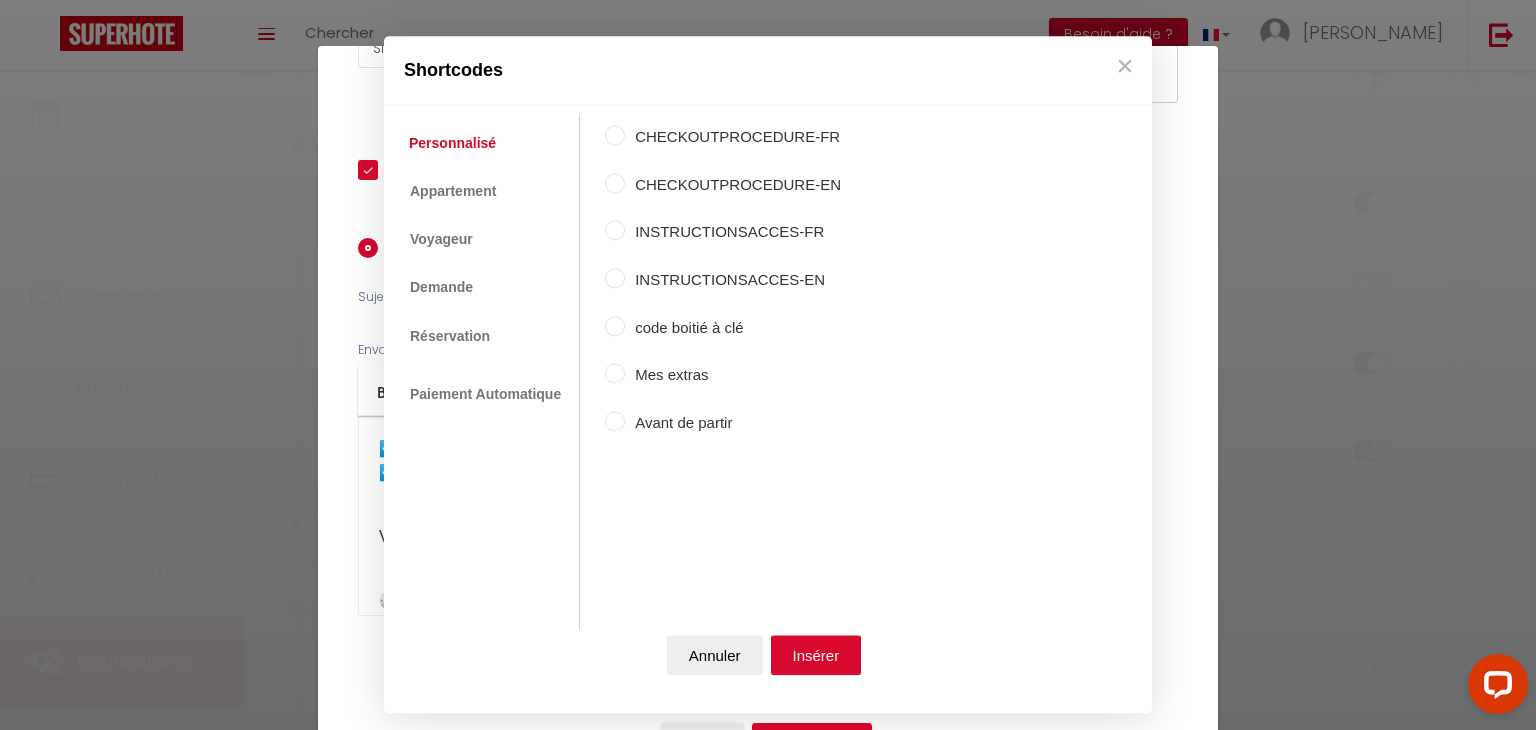 click on "Coaching SuperHote ce soir à 18h00, pour participer:  [URL][DOMAIN_NAME][SECURITY_DATA]   ×     Toggle navigation       Toggle Search     Toggle menubar     Chercher   BUTTON
Besoin d'aide ?
[PERSON_NAME]   Paramètres        Équipe     Résultat de la recherche   Aucun résultat     Calendriers     Réservations     Messages     Analytics      Paiements     Hébergement     Notifications                 Résultat de la recherche   Id   Appart   Voyageur    Checkin   Checkout   Nuits   Pers.   Plateforme   Statut     Résultat de la recherche   Aucun résultat          Notifications
Actions
Nouvelle Notification    Exporter    Importer    Tous les apparts    Maison cozy plage & [GEOGRAPHIC_DATA] à [GEOGRAPHIC_DATA] | Patio & Charme côtier L'instant Plage | Front de mer [GEOGRAPHIC_DATA] | Les Pins Maison La pierre       Nouveau shortcode personnalisé" at bounding box center (768, 1406) 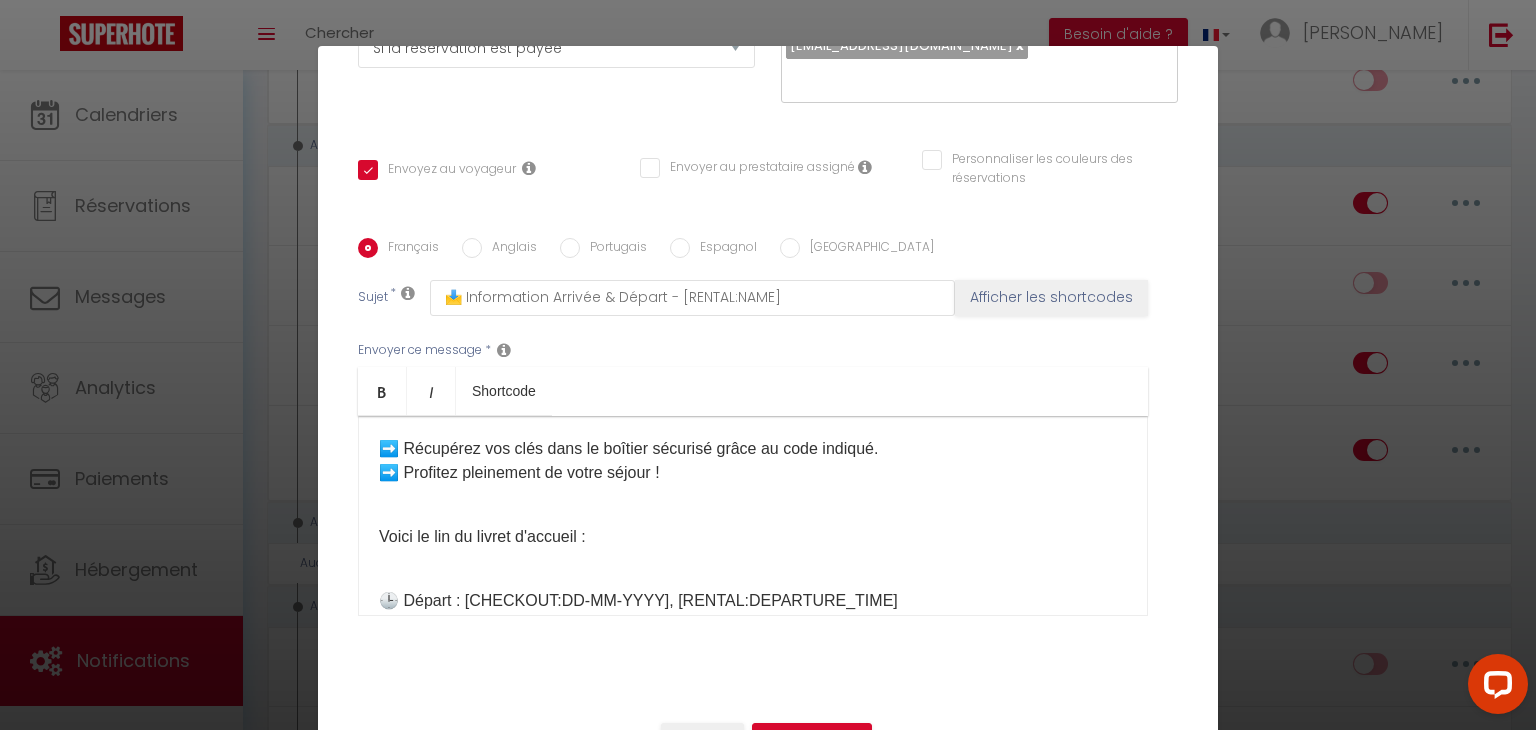 click on "×" at bounding box center (1125, 66) 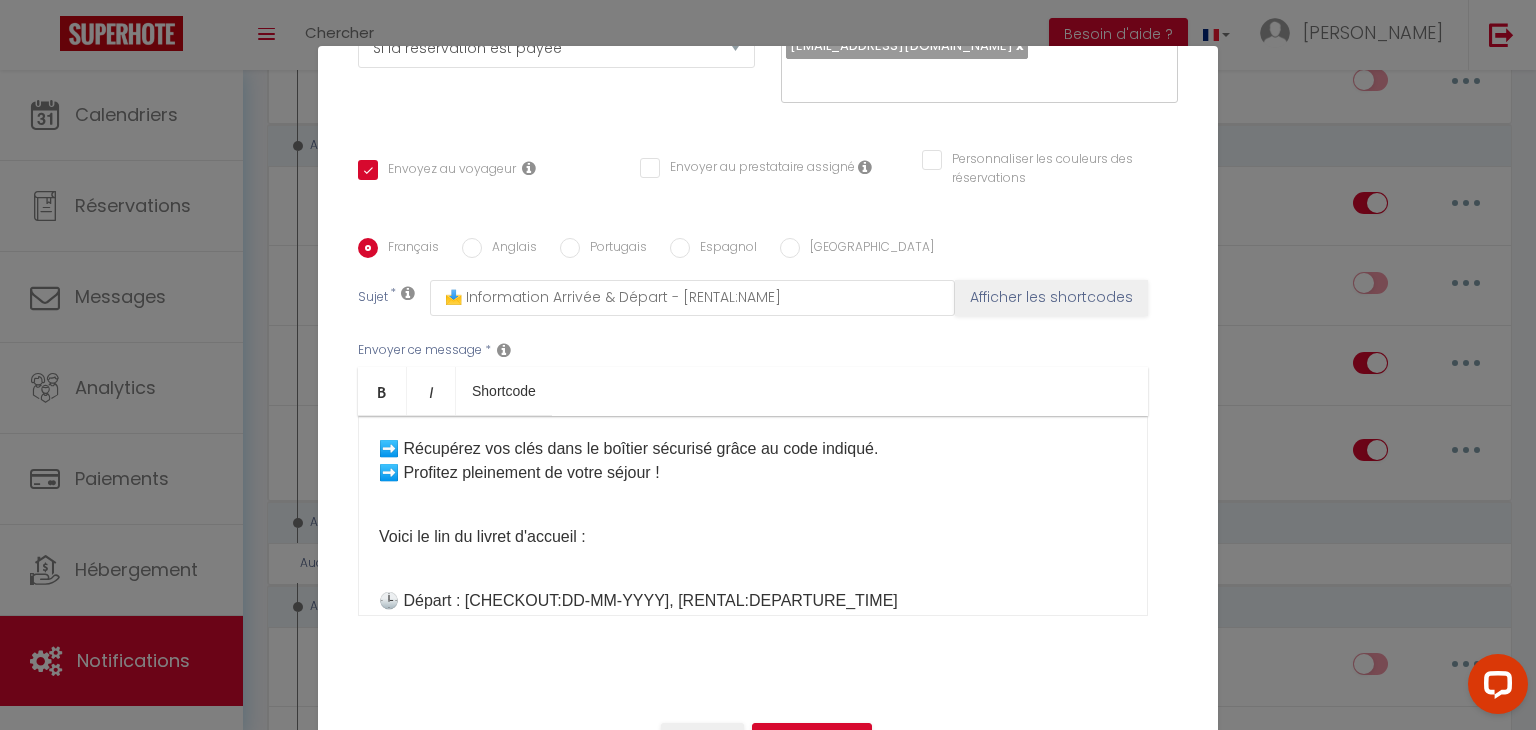 scroll, scrollTop: 605, scrollLeft: 0, axis: vertical 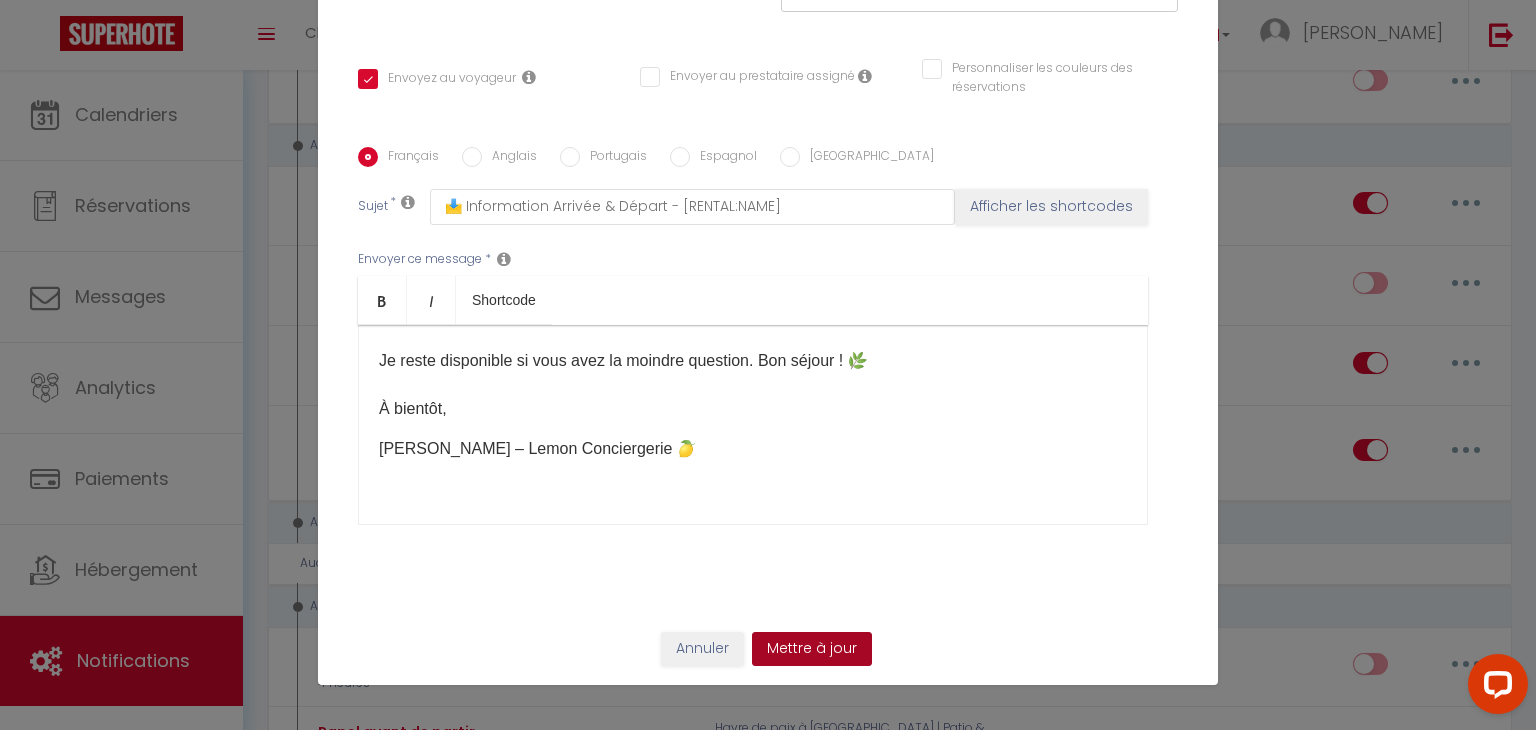 click on "Mettre à jour" at bounding box center [812, 649] 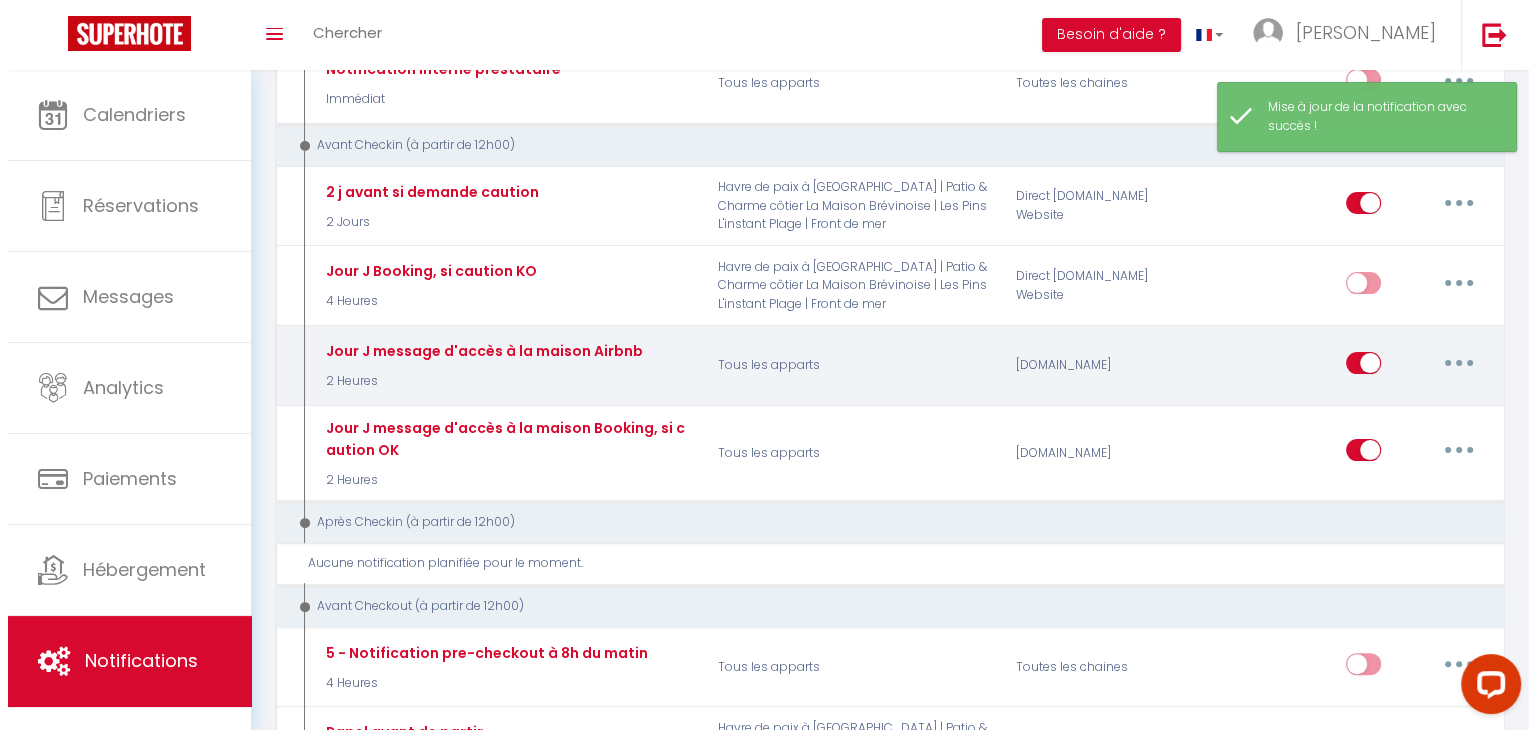 scroll, scrollTop: 0, scrollLeft: 0, axis: both 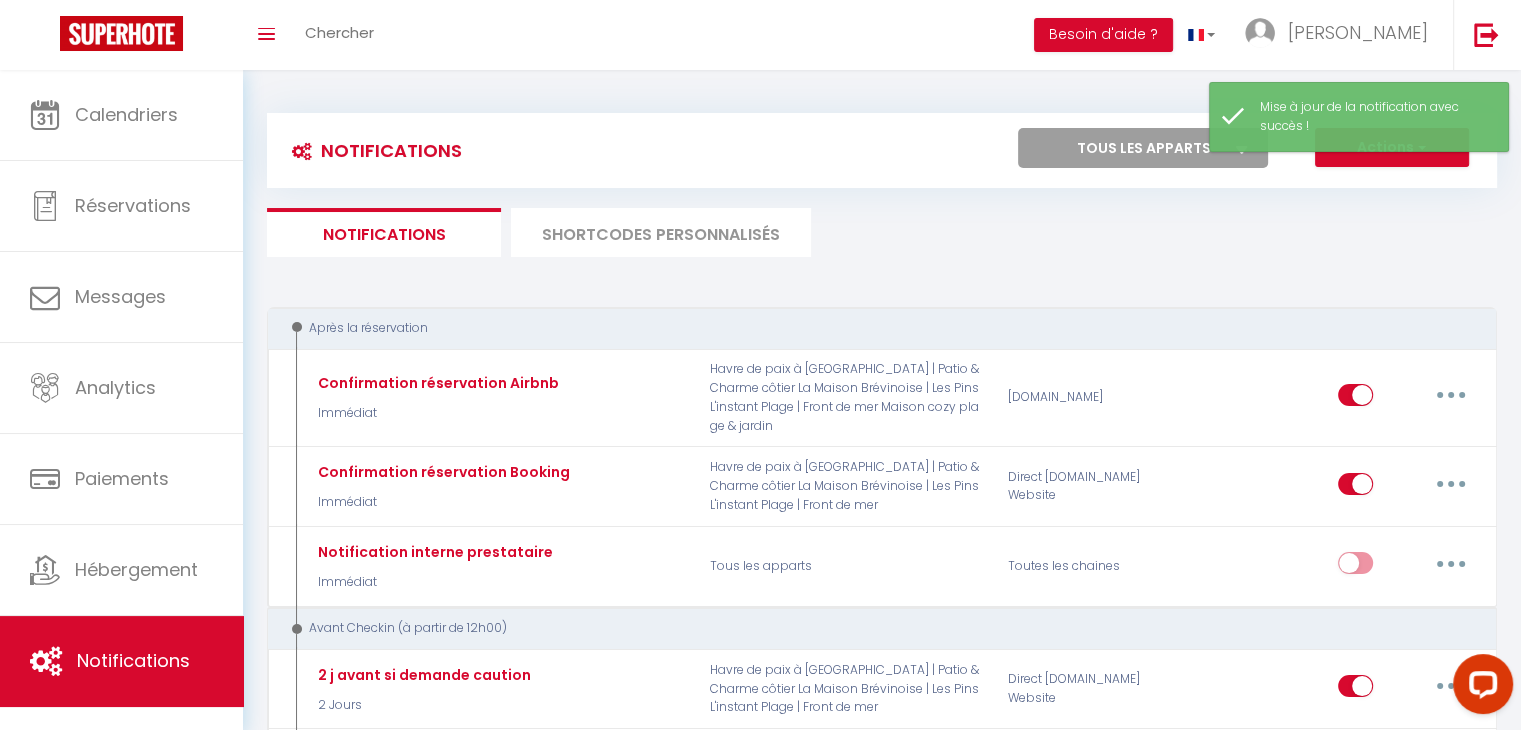 click on "SHORTCODES PERSONNALISÉS" at bounding box center (661, 232) 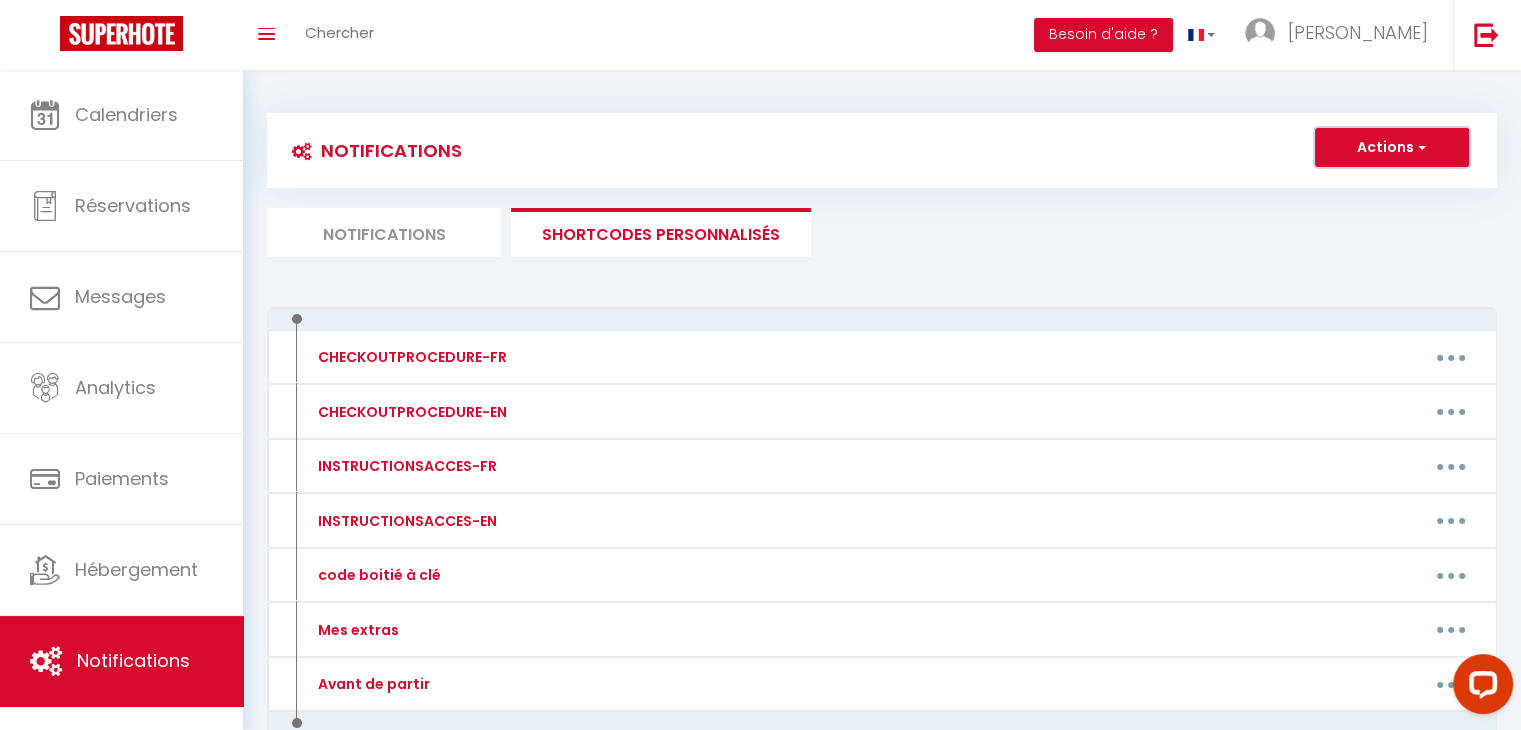 click on "Actions" at bounding box center [1392, 148] 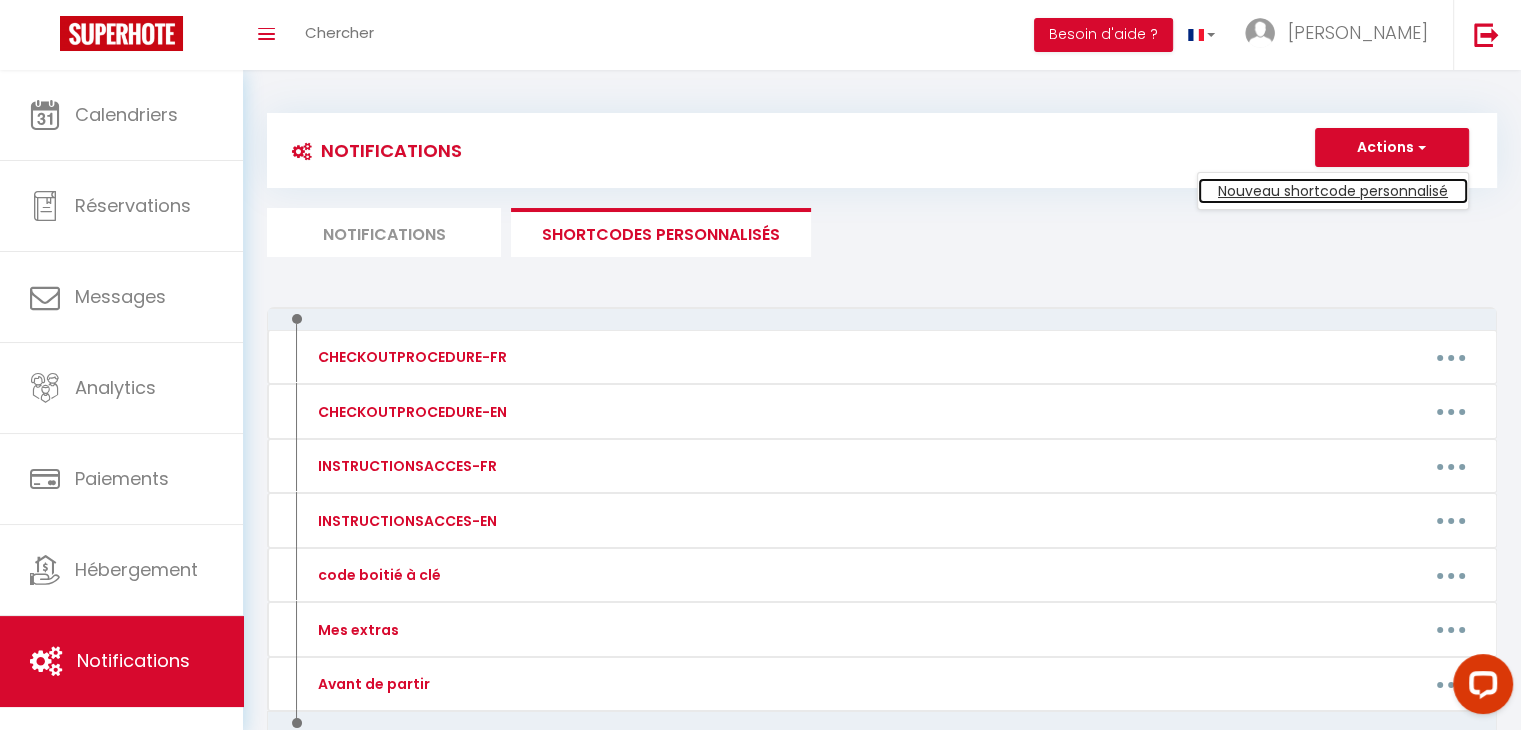 click on "Nouveau shortcode personnalisé" at bounding box center [1333, 191] 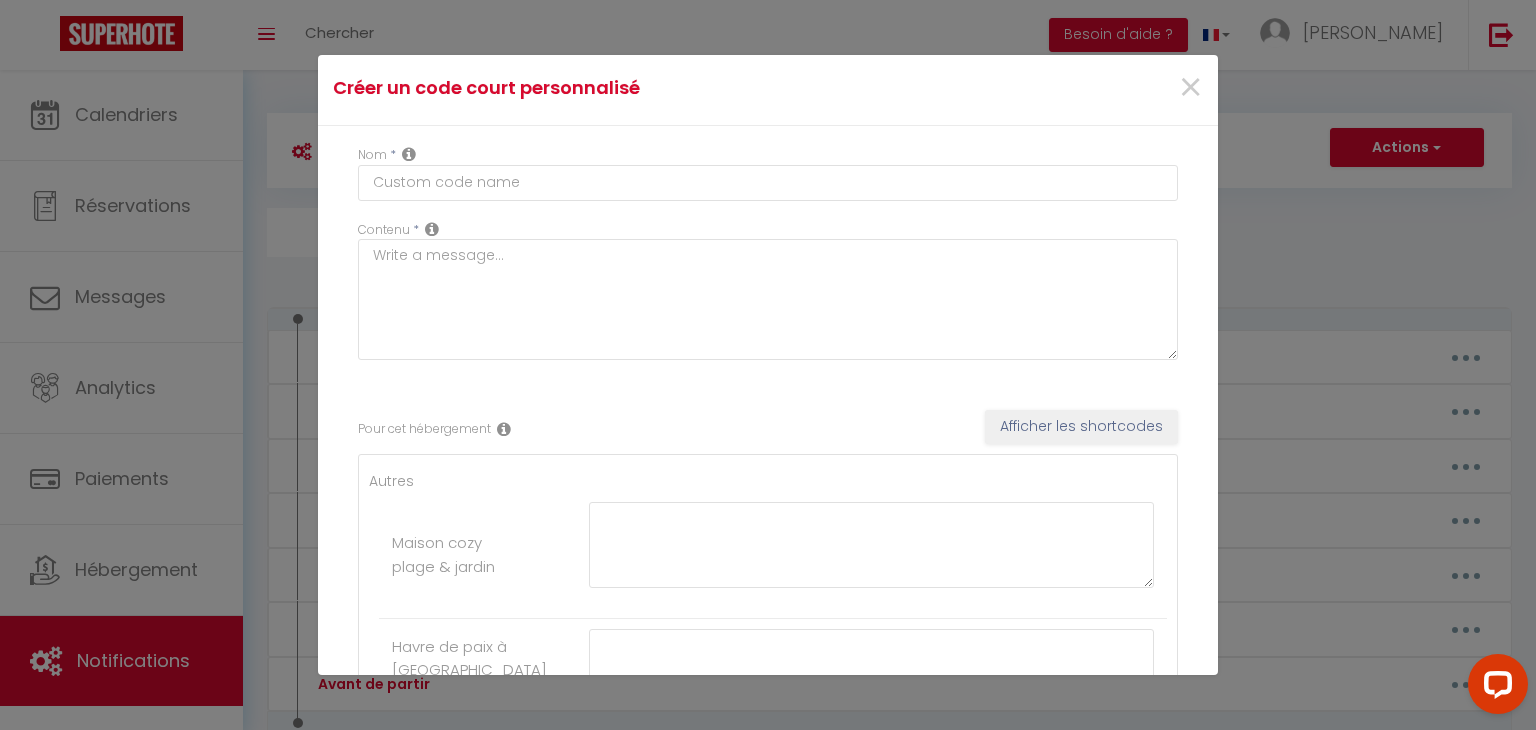 scroll, scrollTop: 0, scrollLeft: 0, axis: both 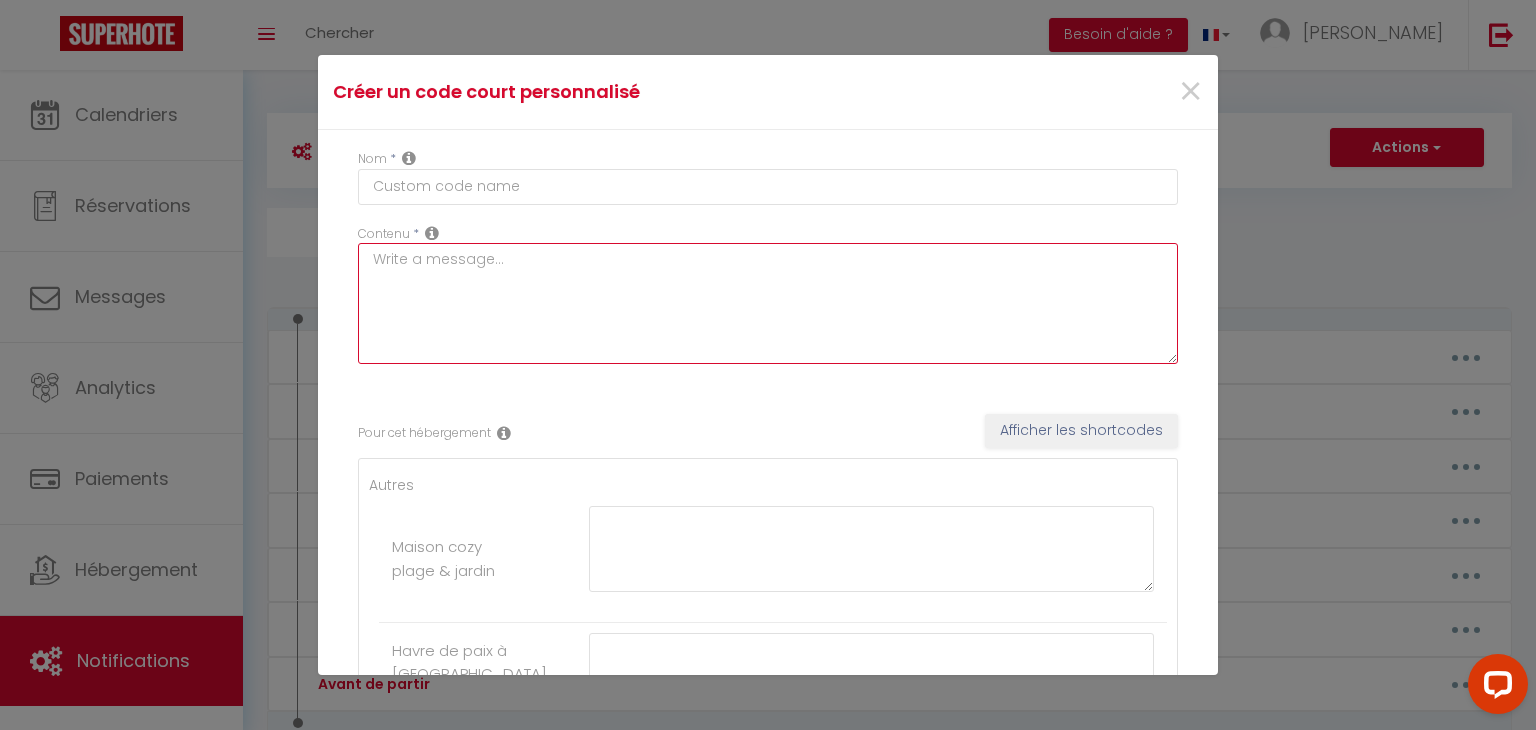 click at bounding box center [768, 303] 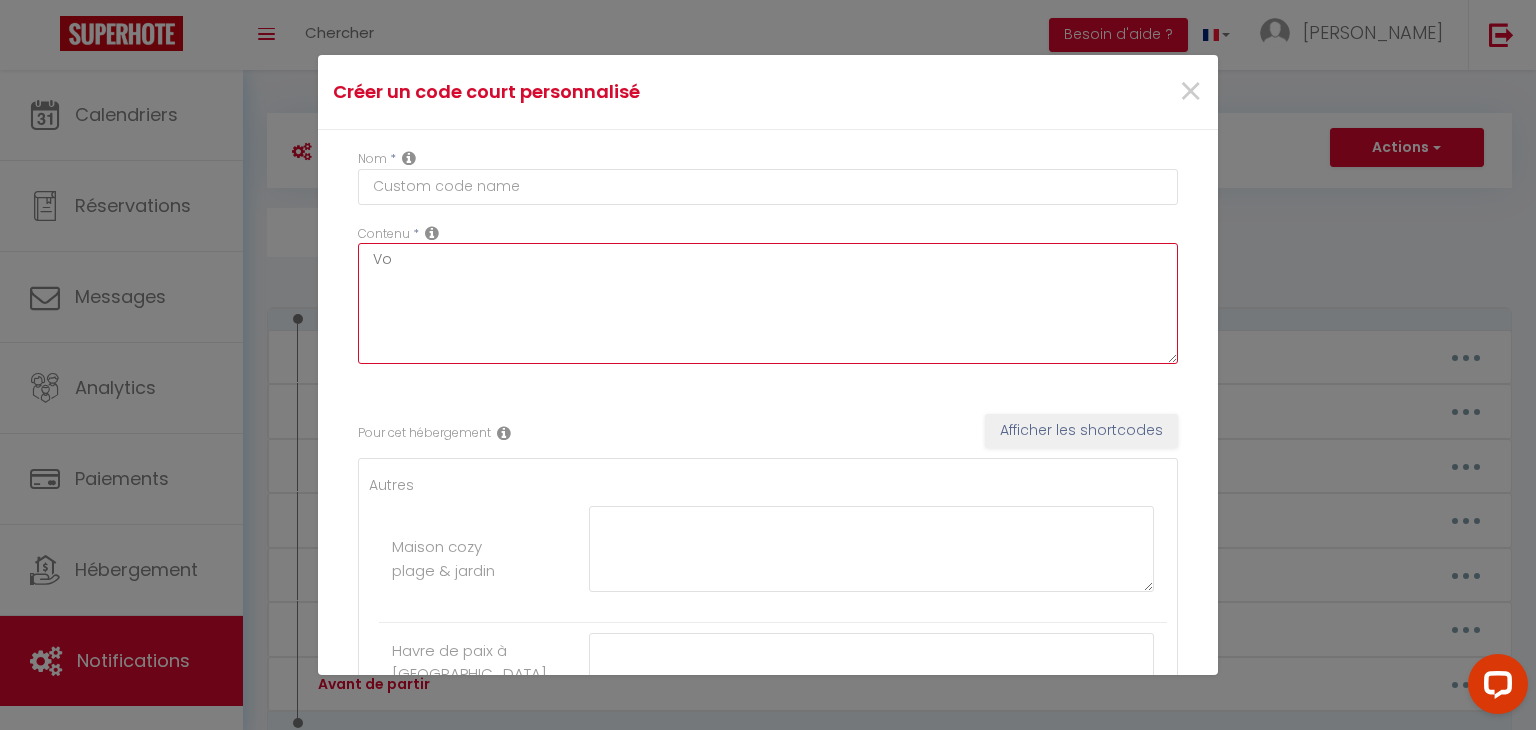 type on "V" 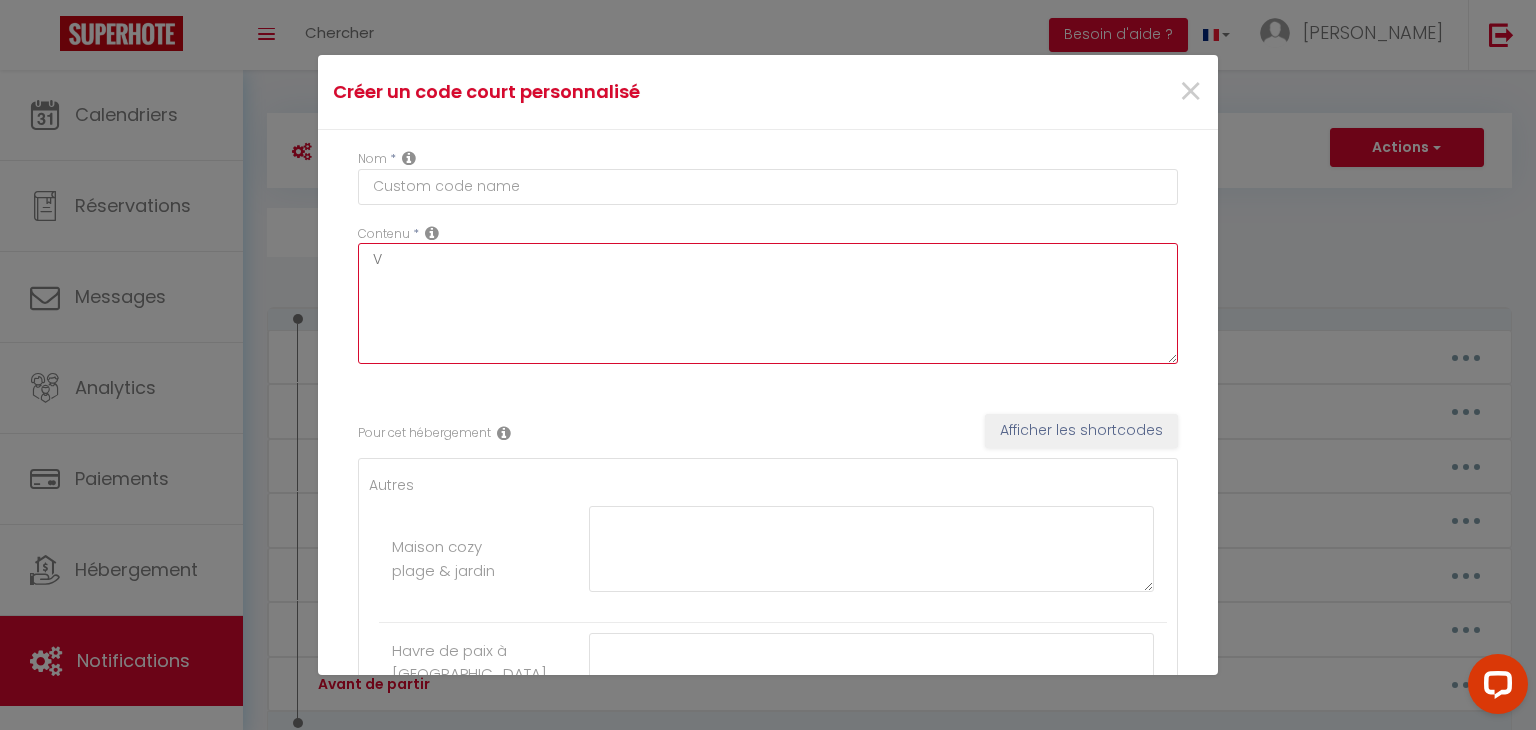 type 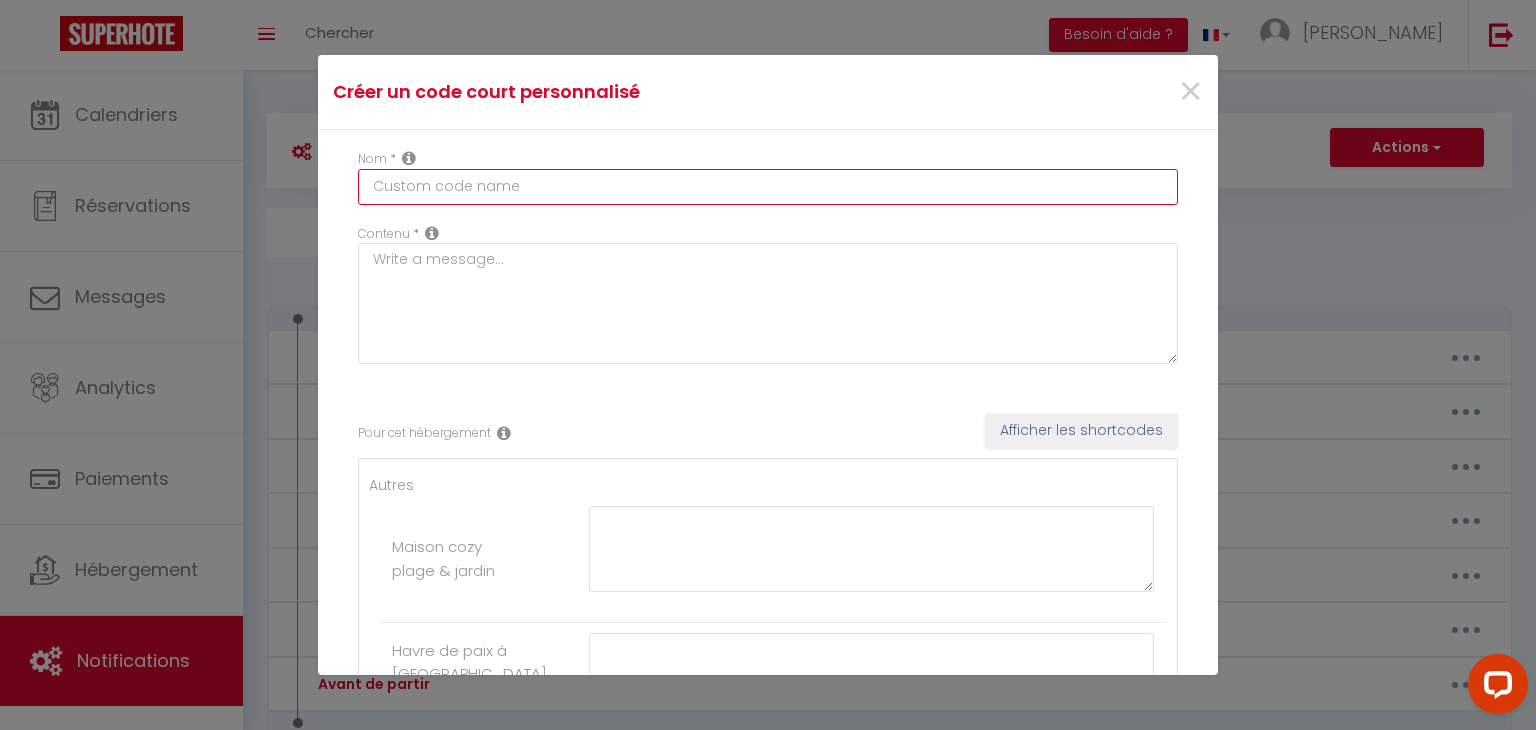 click at bounding box center (768, 187) 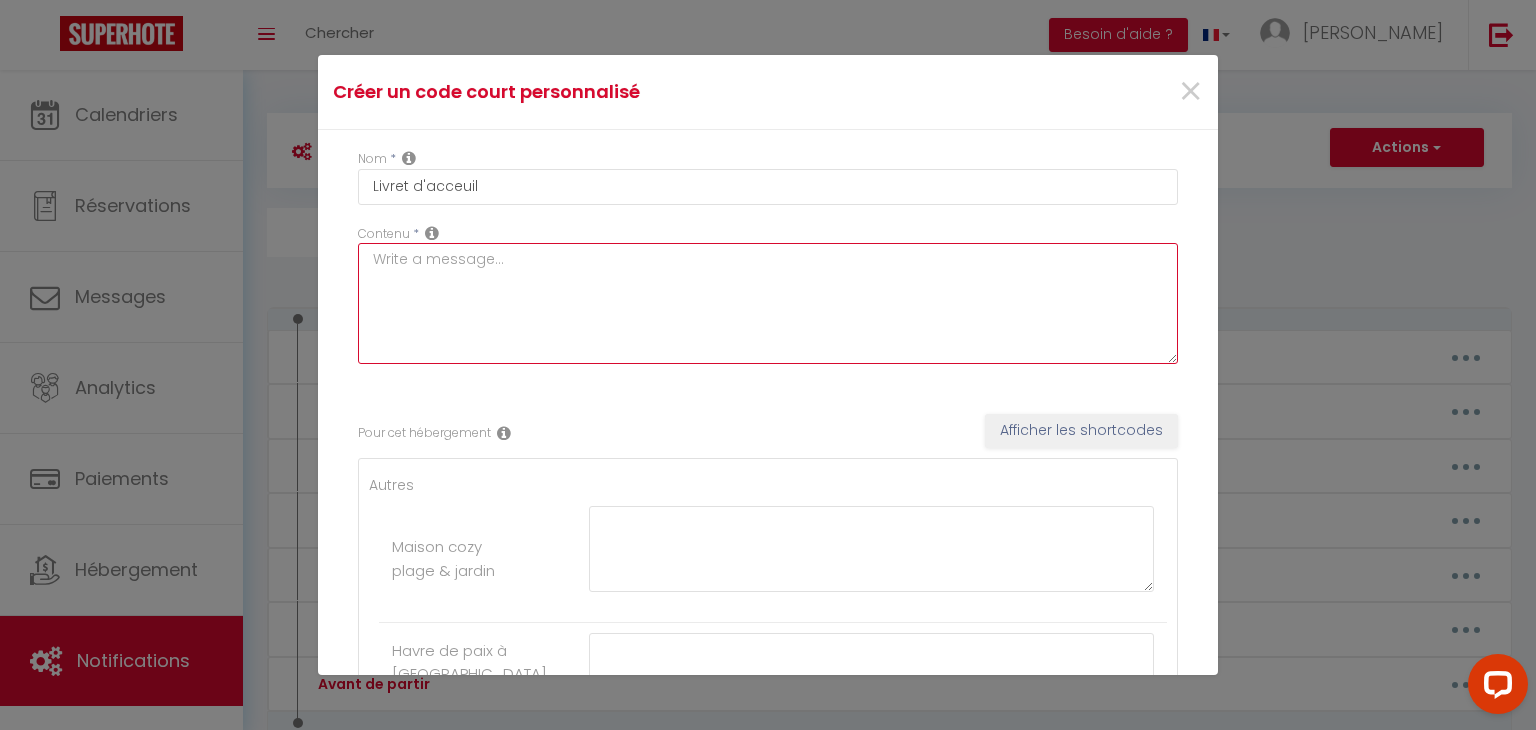 click at bounding box center [768, 303] 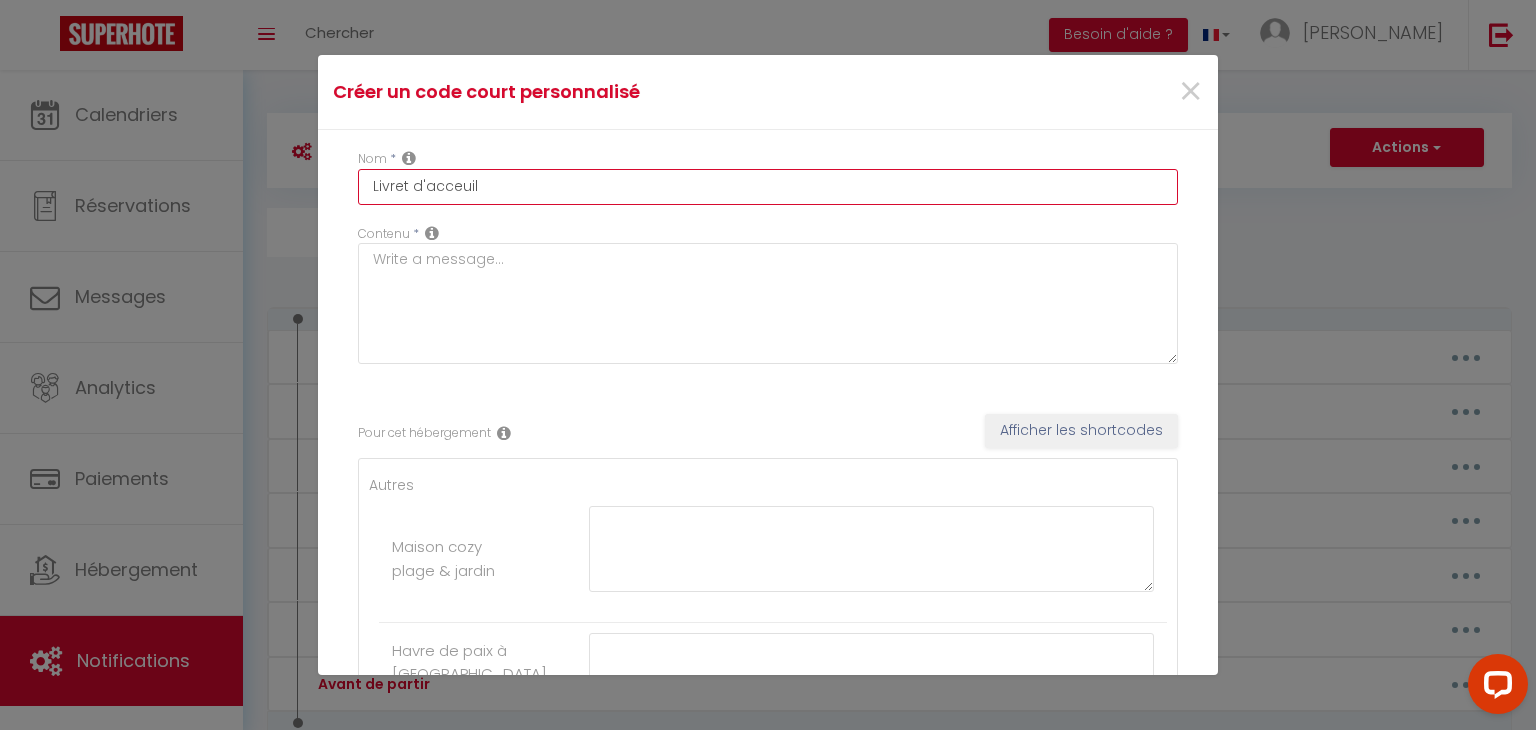 click on "Livret d'acceuil" at bounding box center (768, 187) 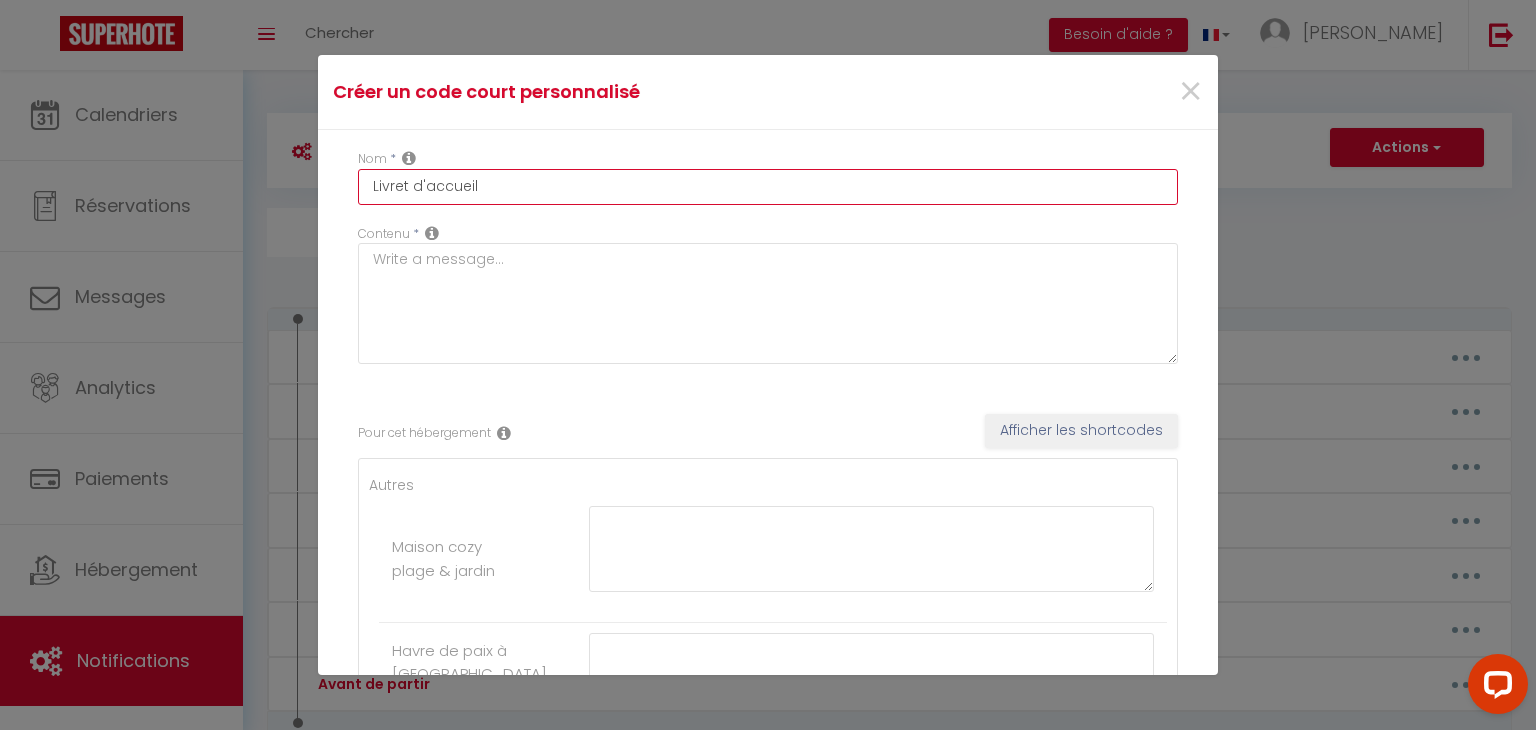 type on "Livret d'accueil" 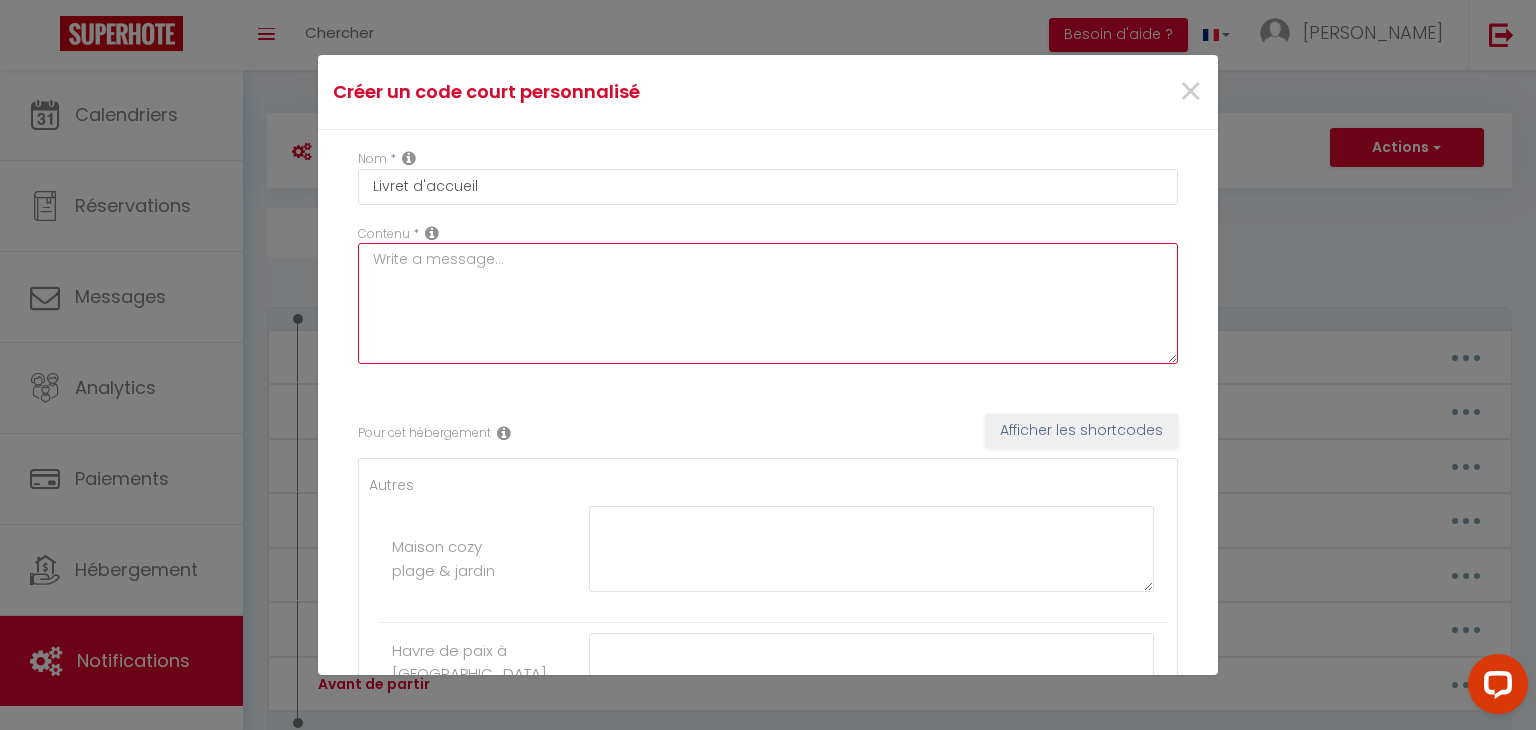 click at bounding box center (768, 303) 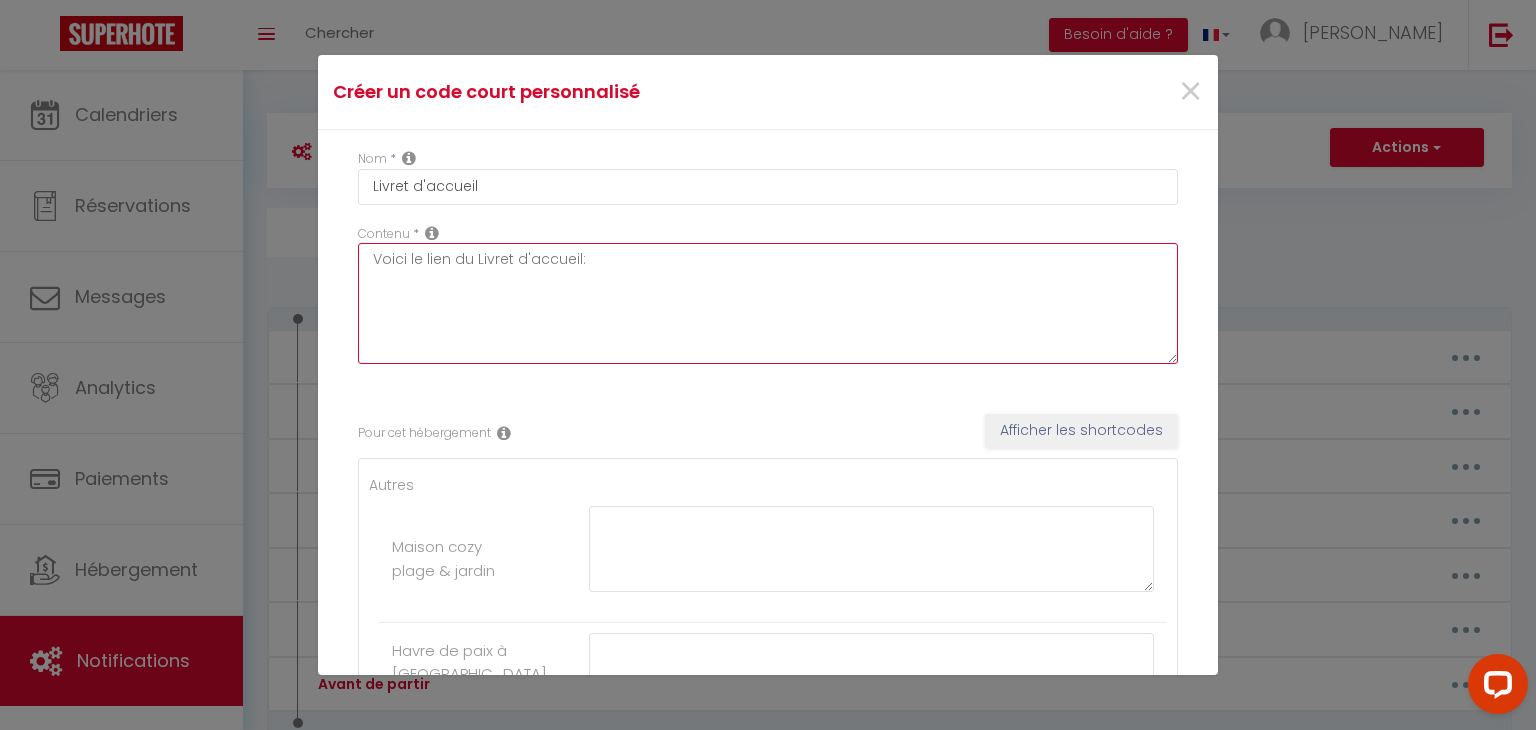type on "Voici le lien du Livret d'accueil:" 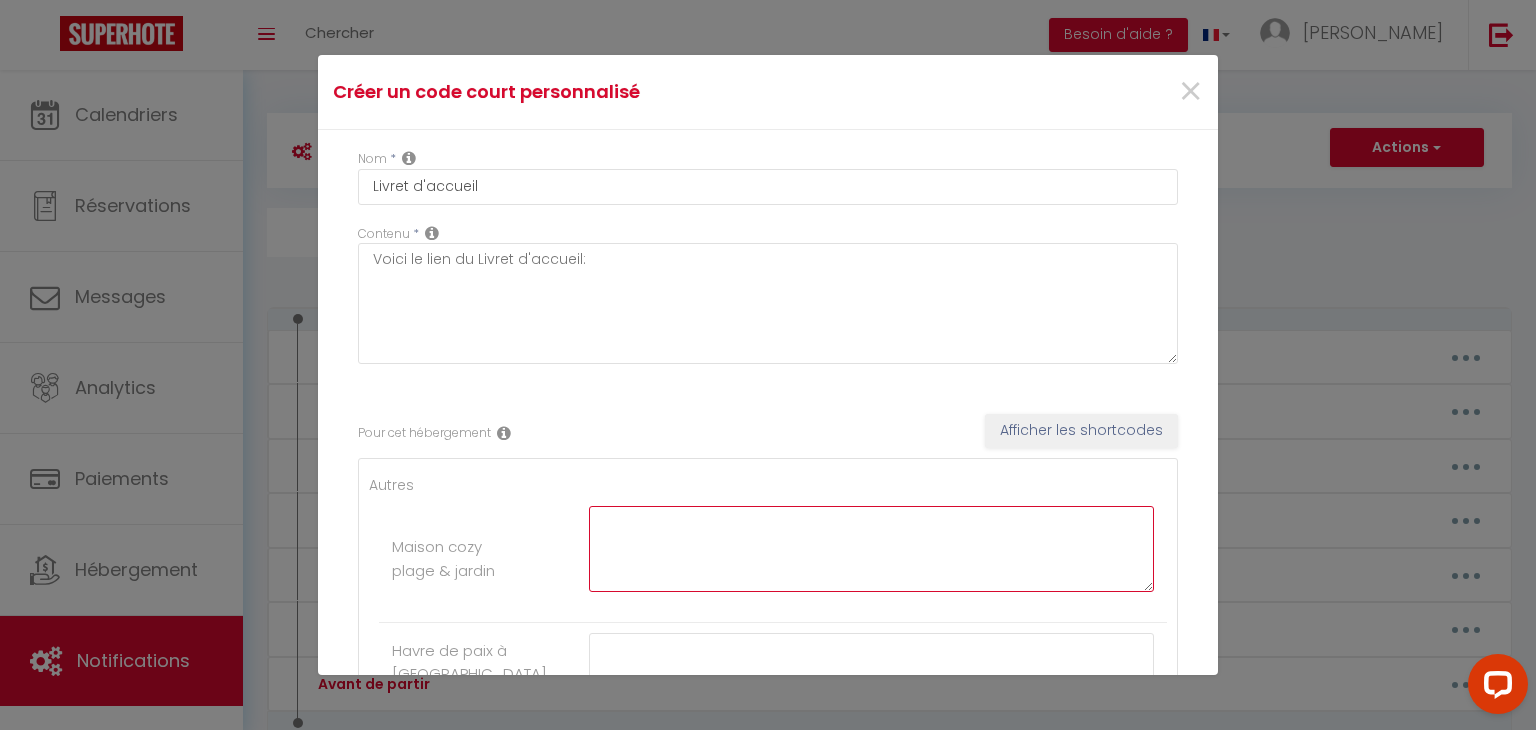click at bounding box center (871, 549) 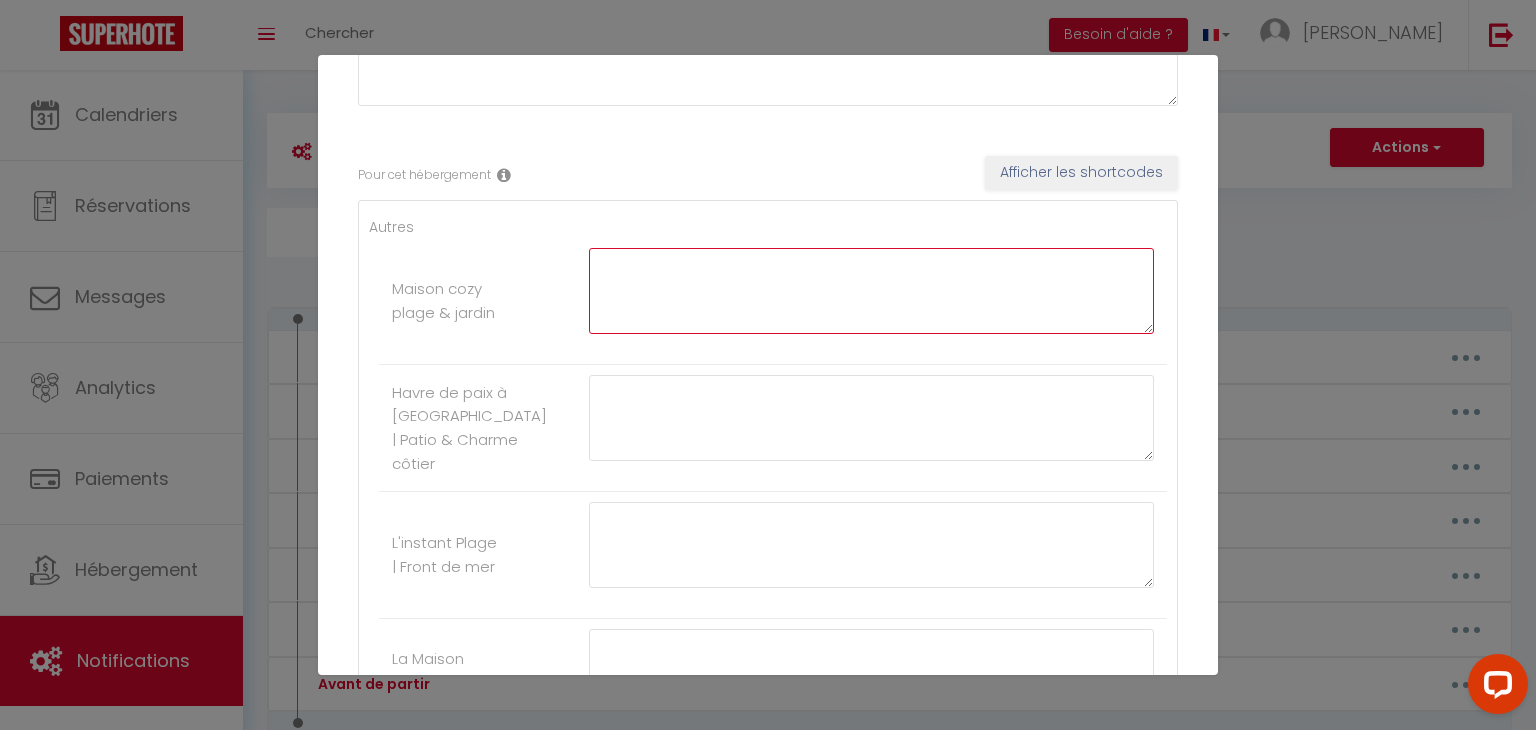 scroll, scrollTop: 267, scrollLeft: 0, axis: vertical 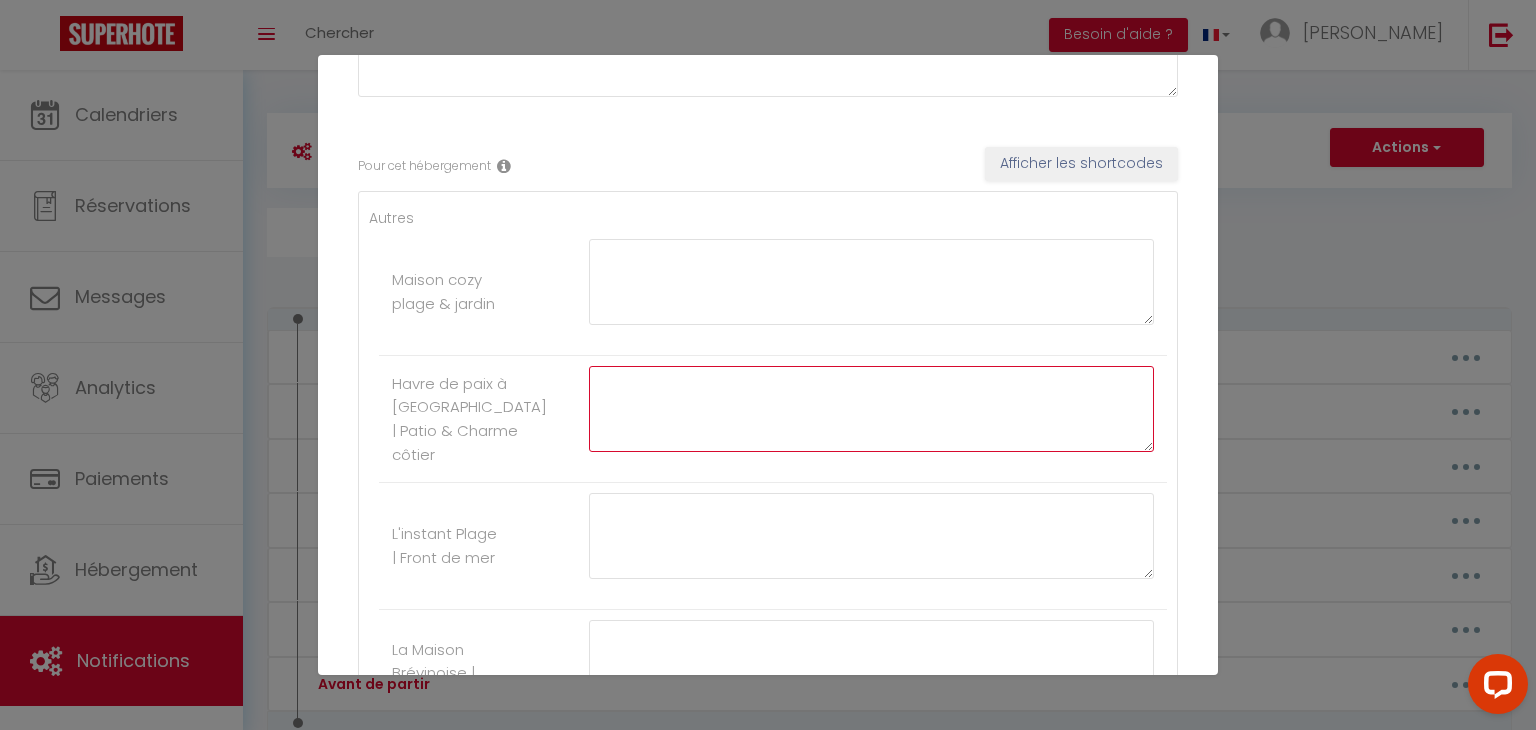 click at bounding box center (871, 409) 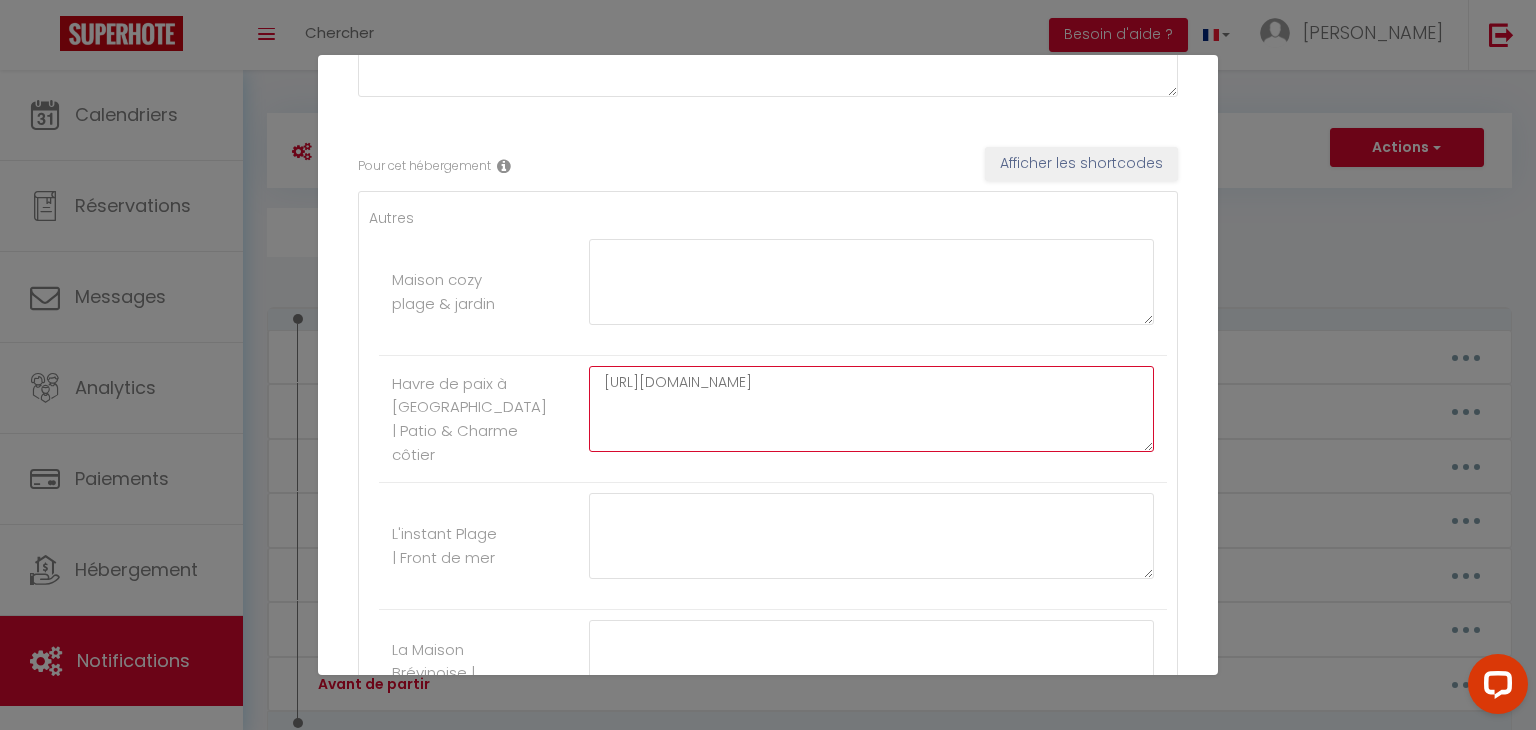 type on "[URL][DOMAIN_NAME]" 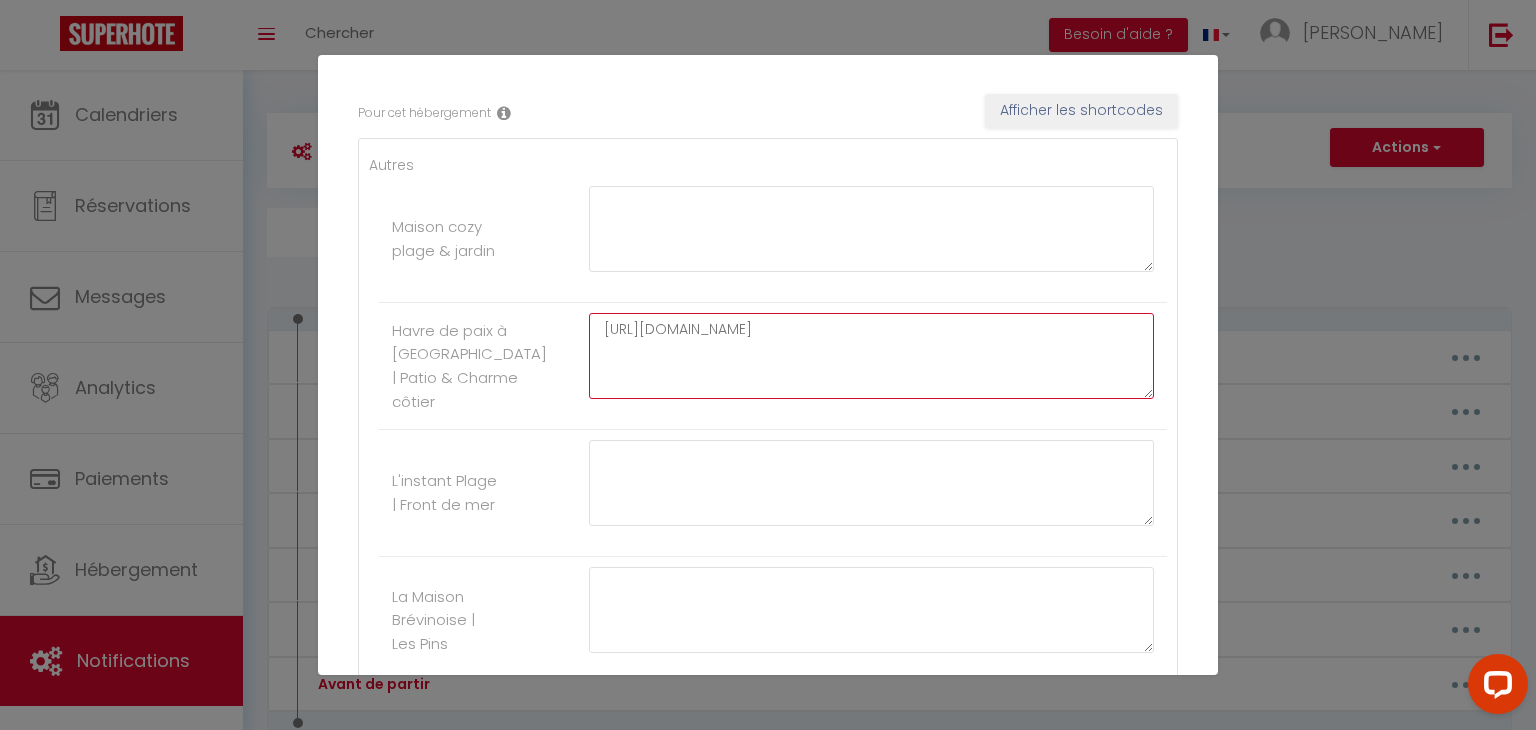 scroll, scrollTop: 340, scrollLeft: 0, axis: vertical 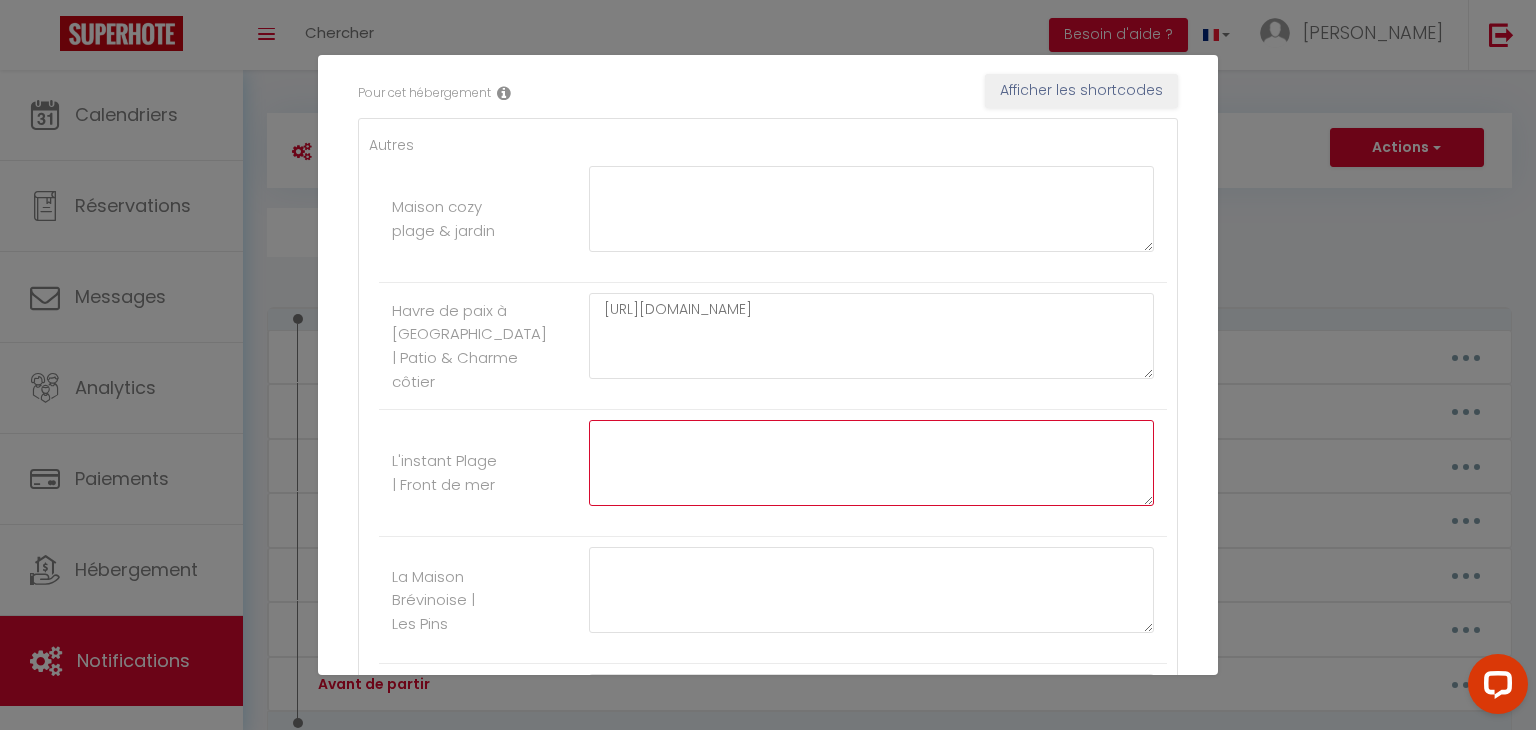 click at bounding box center [871, 463] 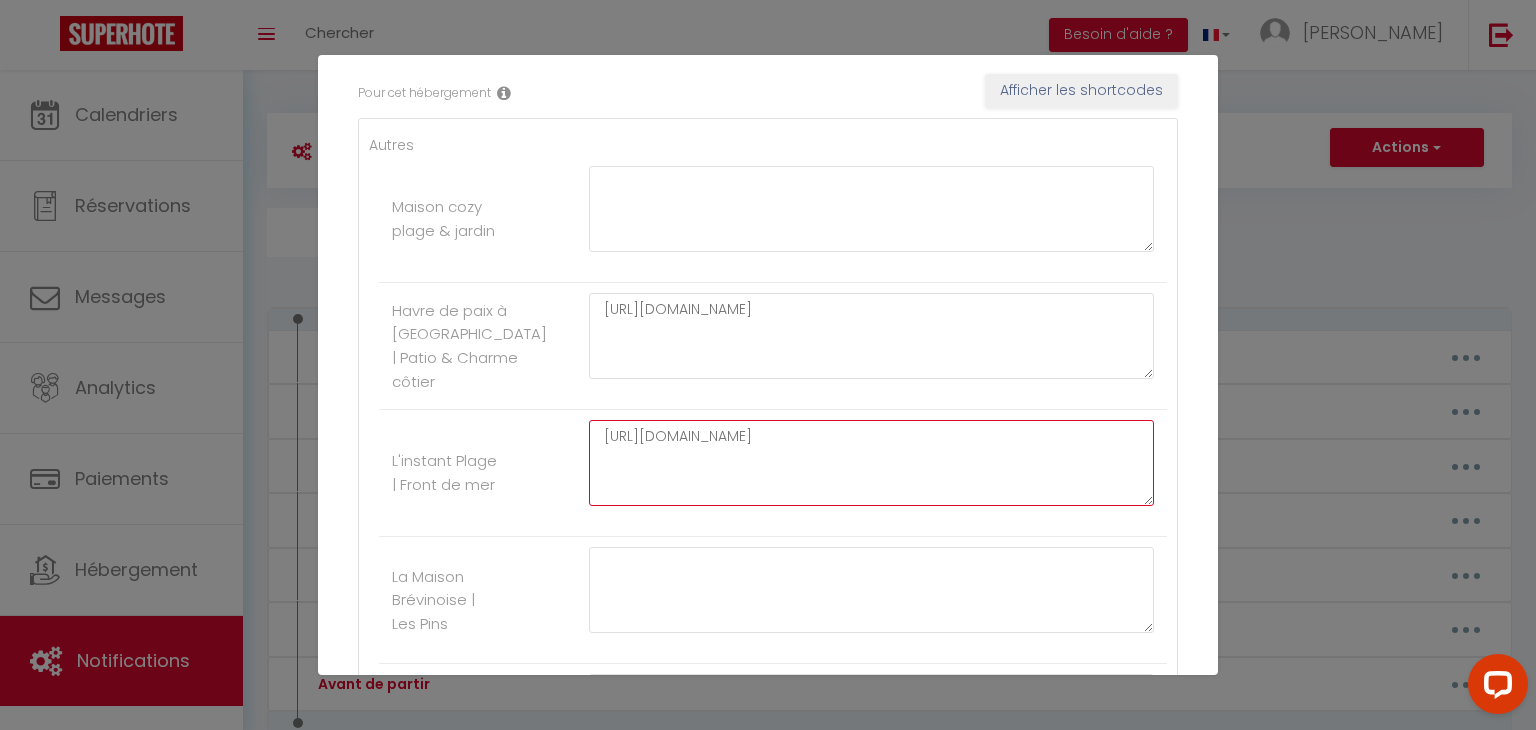 type on "[URL][DOMAIN_NAME]" 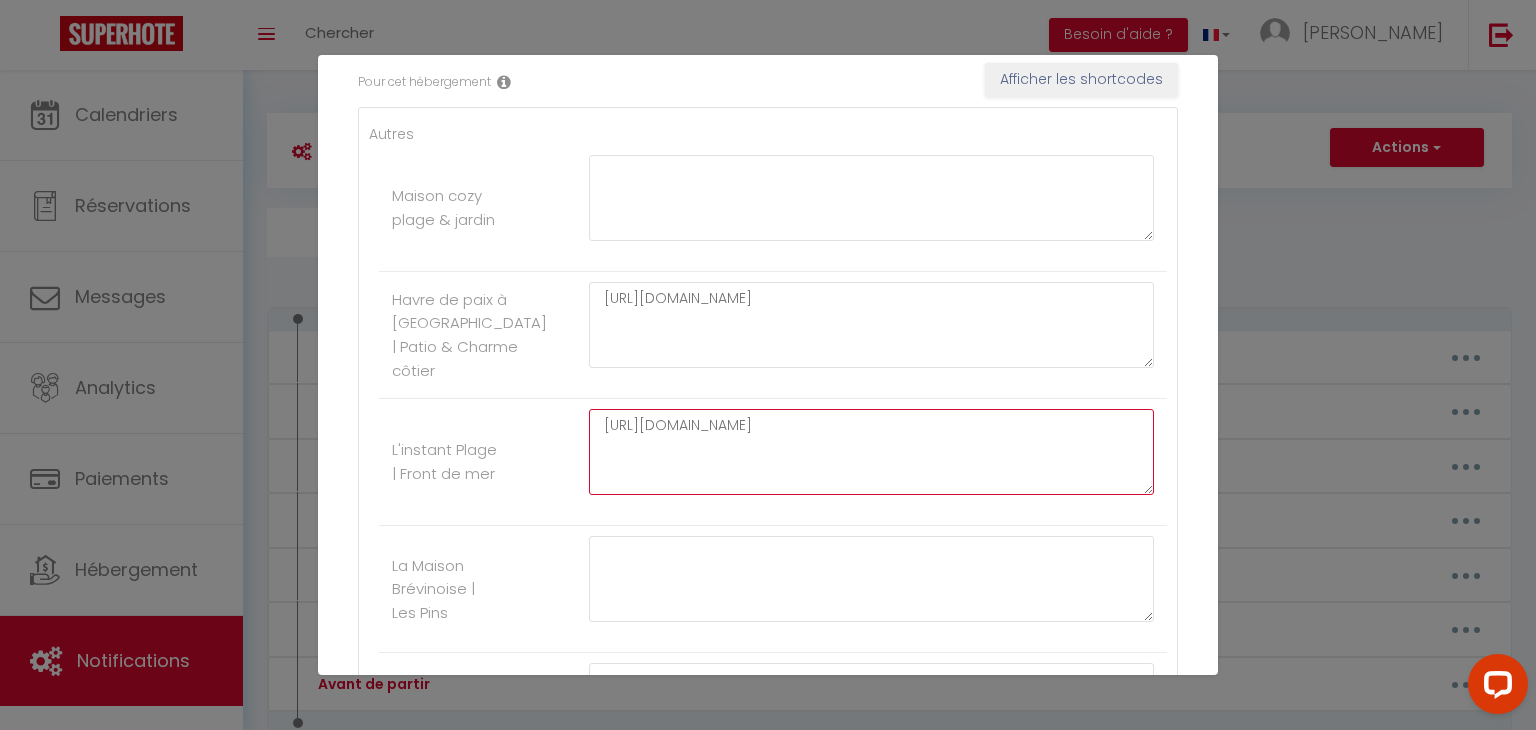 scroll, scrollTop: 348, scrollLeft: 0, axis: vertical 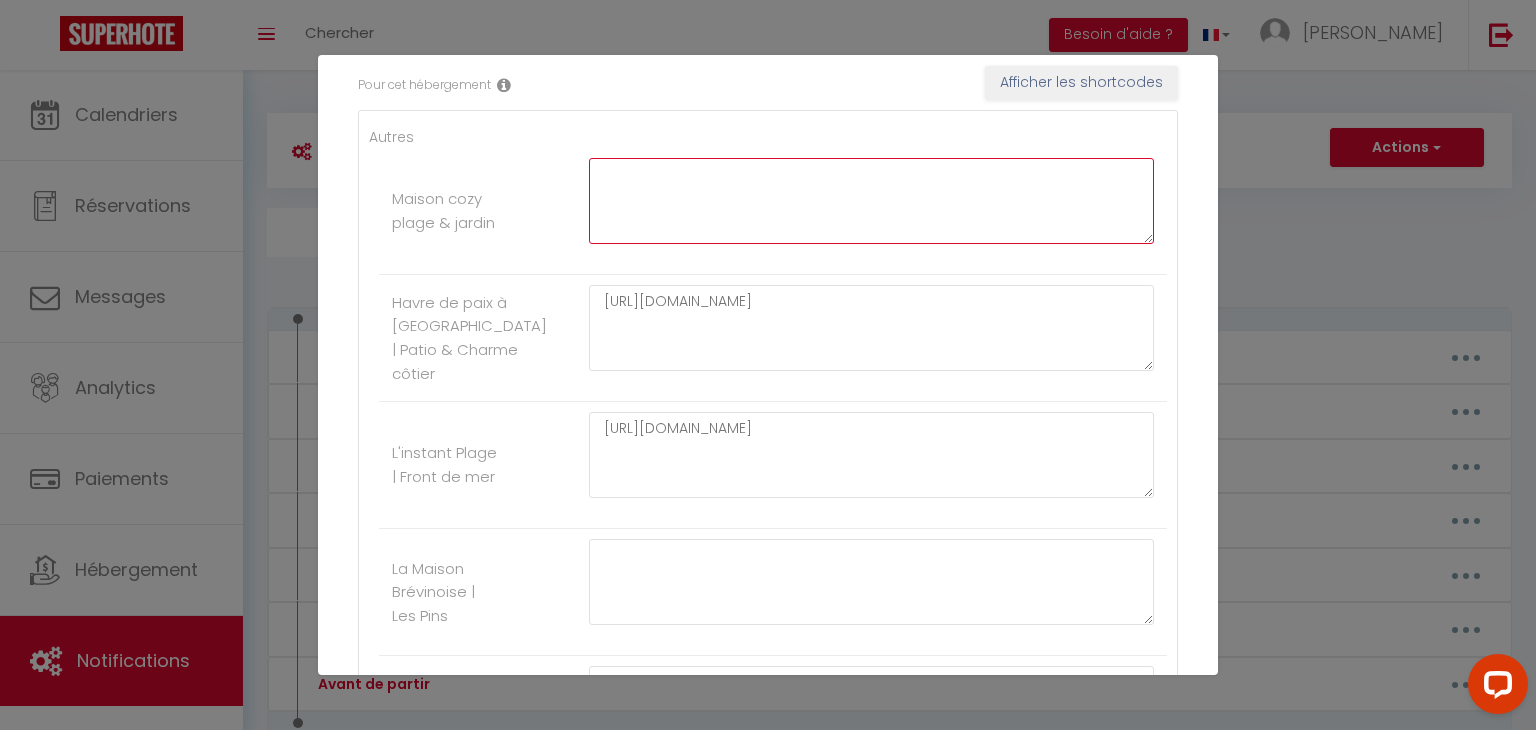 click at bounding box center [871, 201] 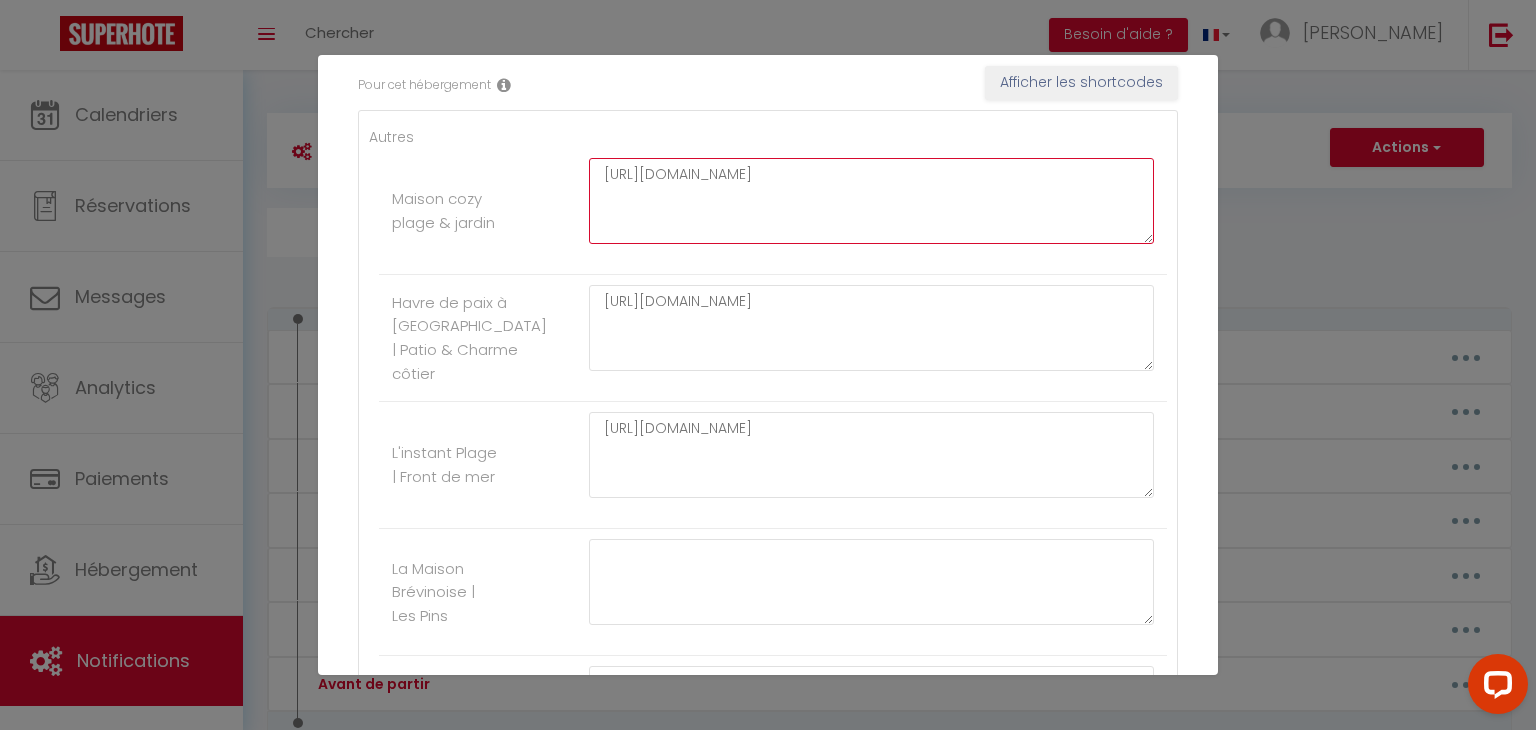 type on "[URL][DOMAIN_NAME]" 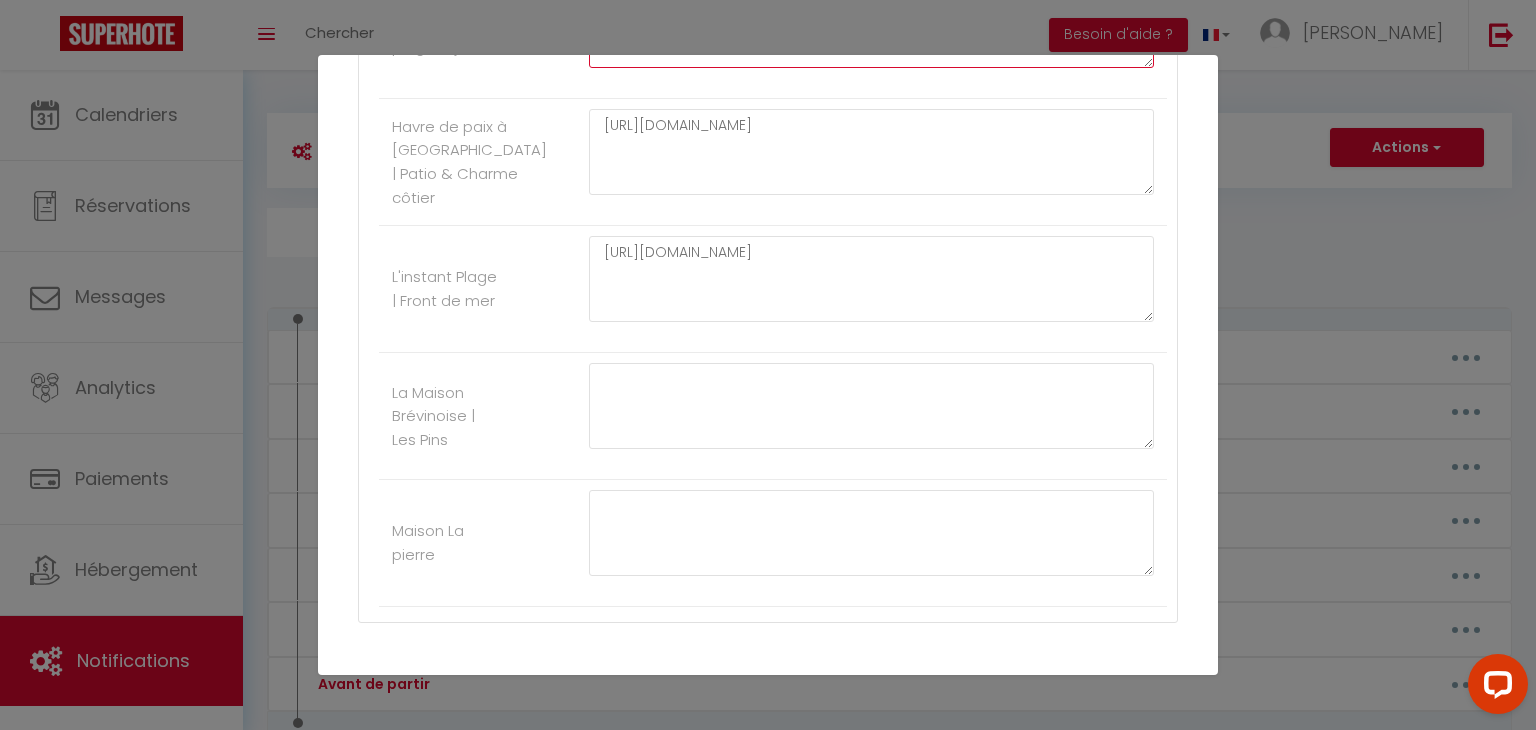 scroll, scrollTop: 526, scrollLeft: 0, axis: vertical 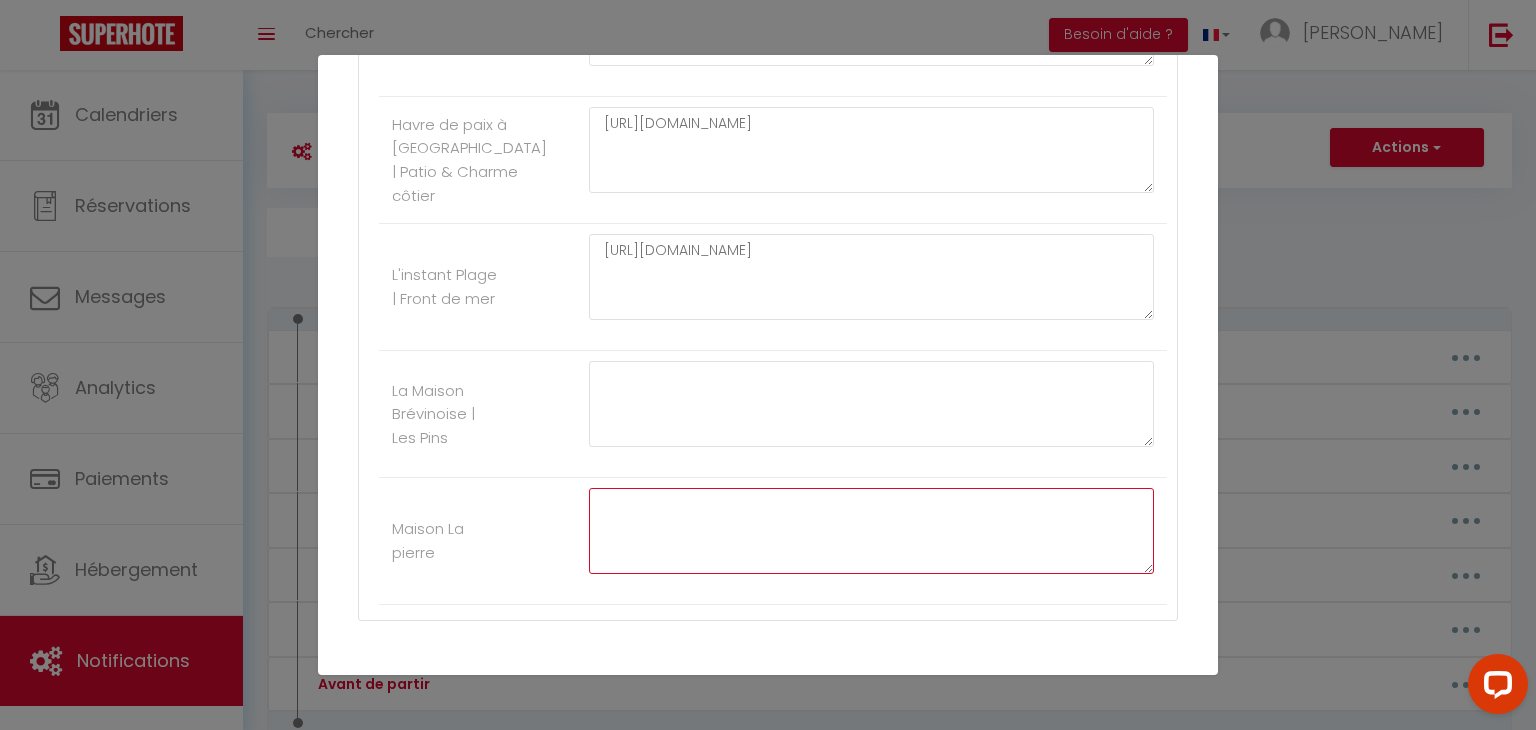 click at bounding box center (871, 531) 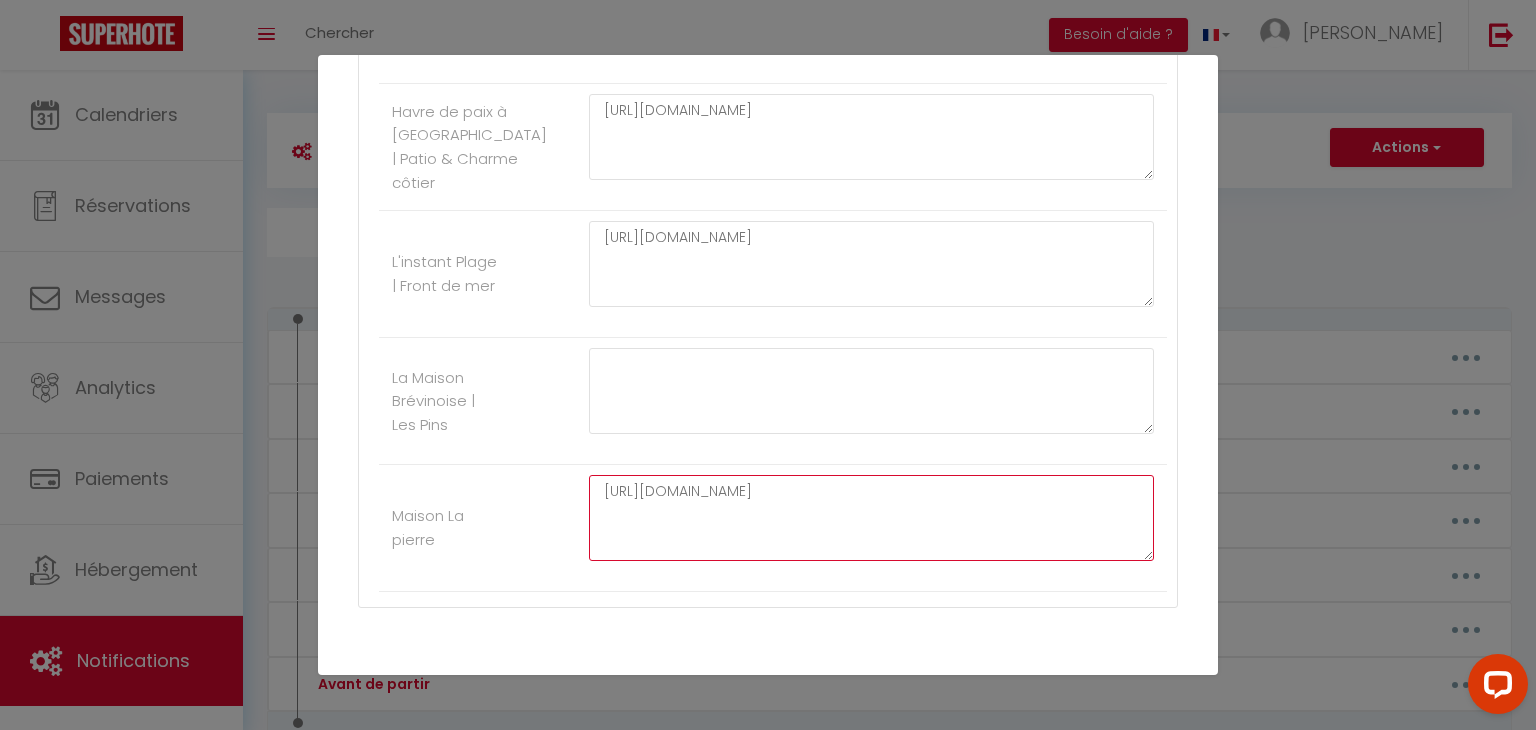 scroll, scrollTop: 538, scrollLeft: 0, axis: vertical 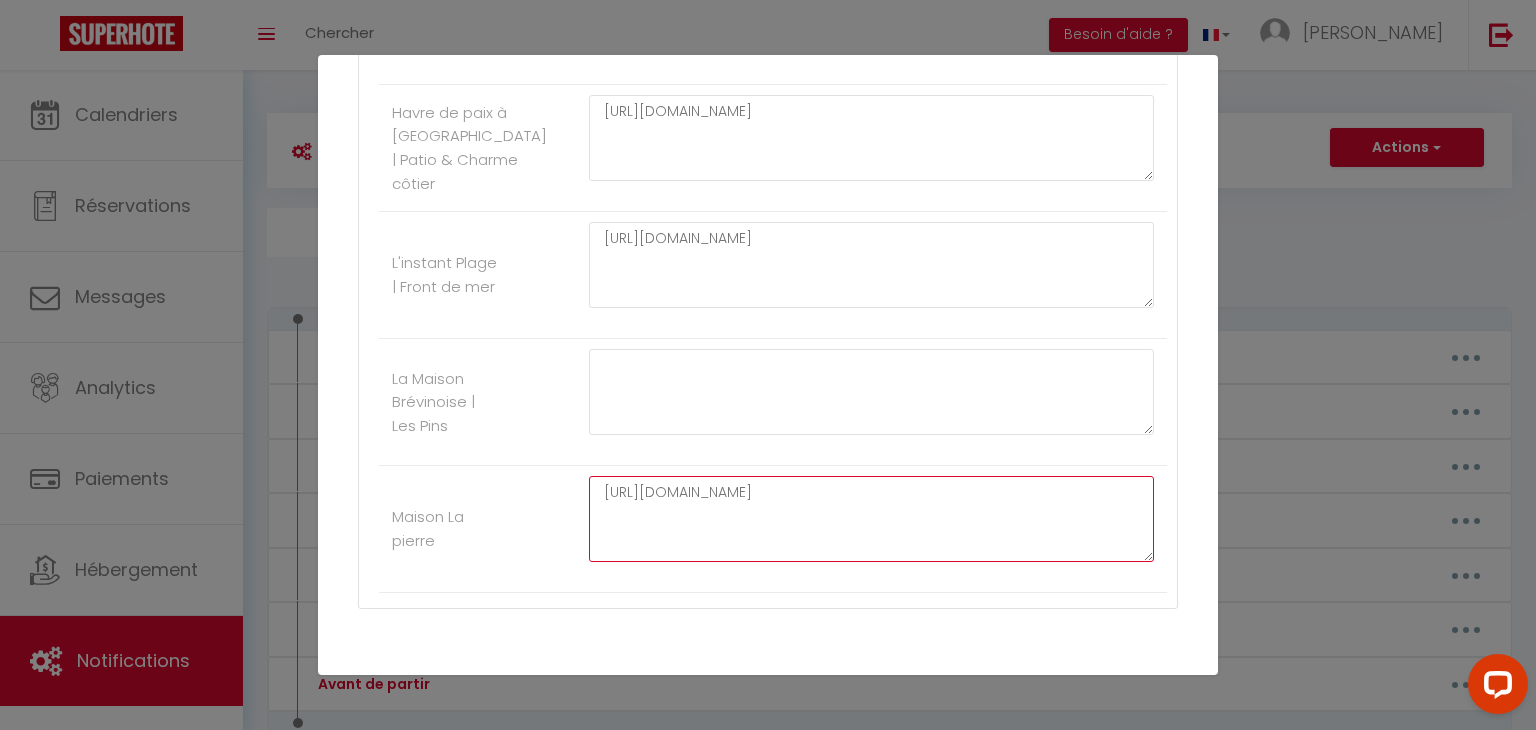 type on "[URL][DOMAIN_NAME]" 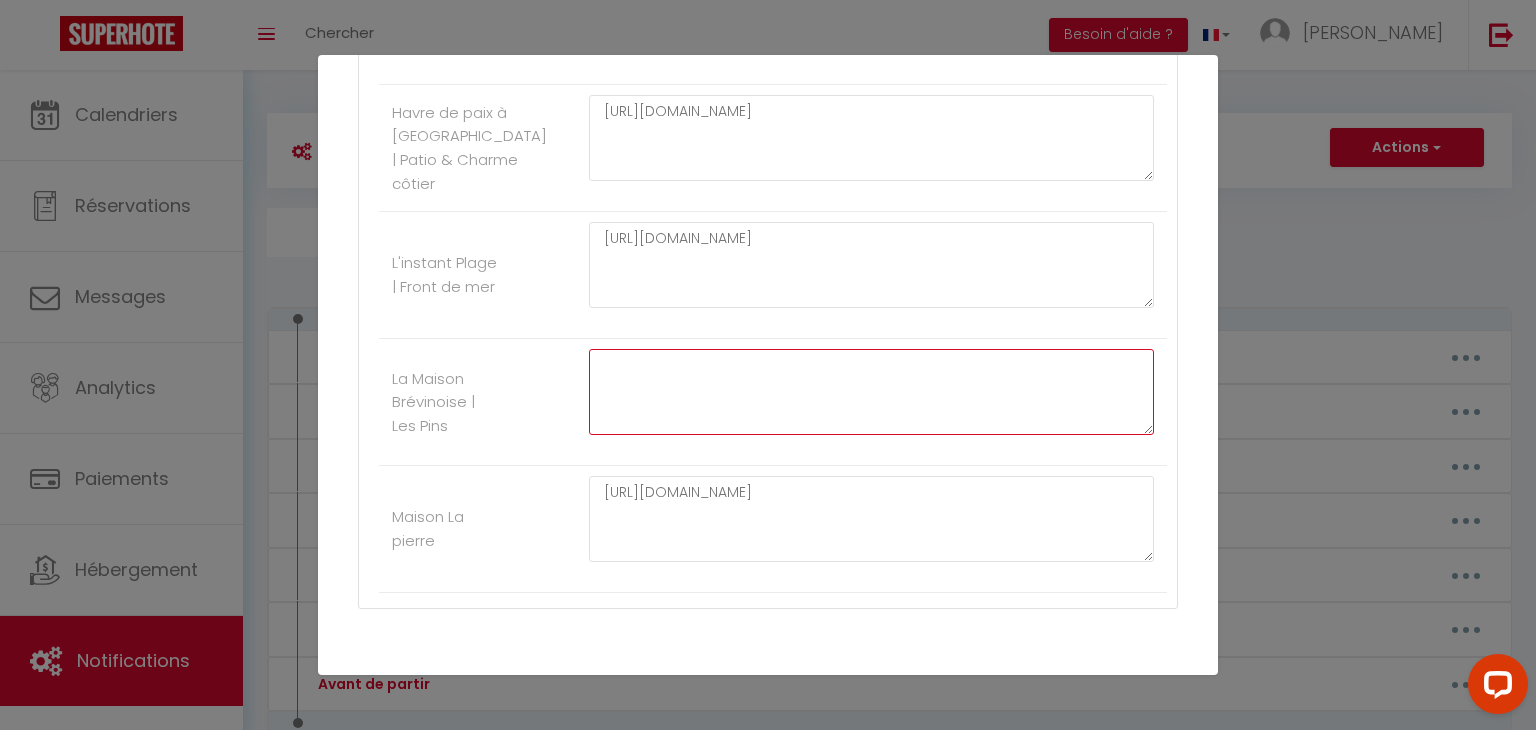 click at bounding box center [871, 392] 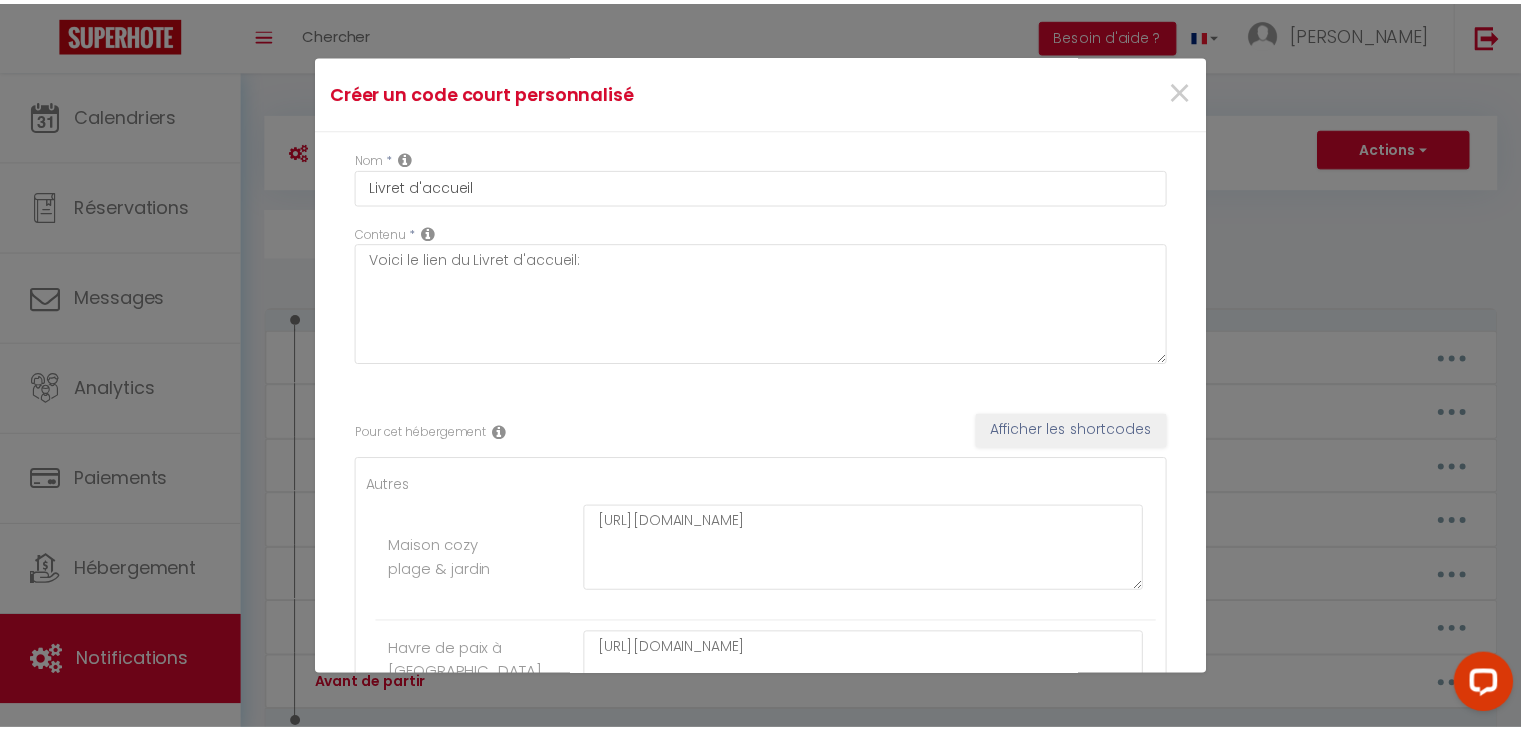 scroll, scrollTop: 616, scrollLeft: 0, axis: vertical 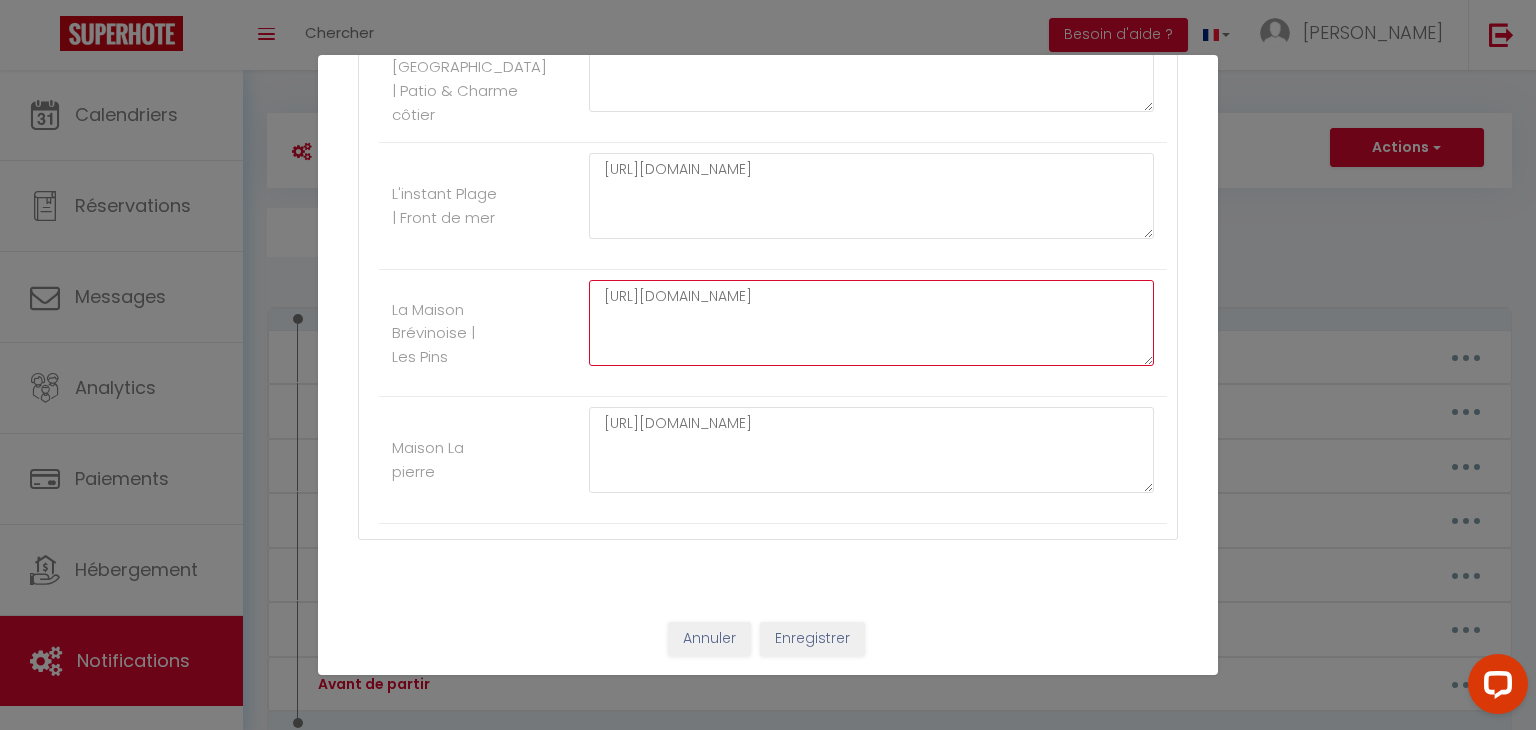 type on "[URL][DOMAIN_NAME]" 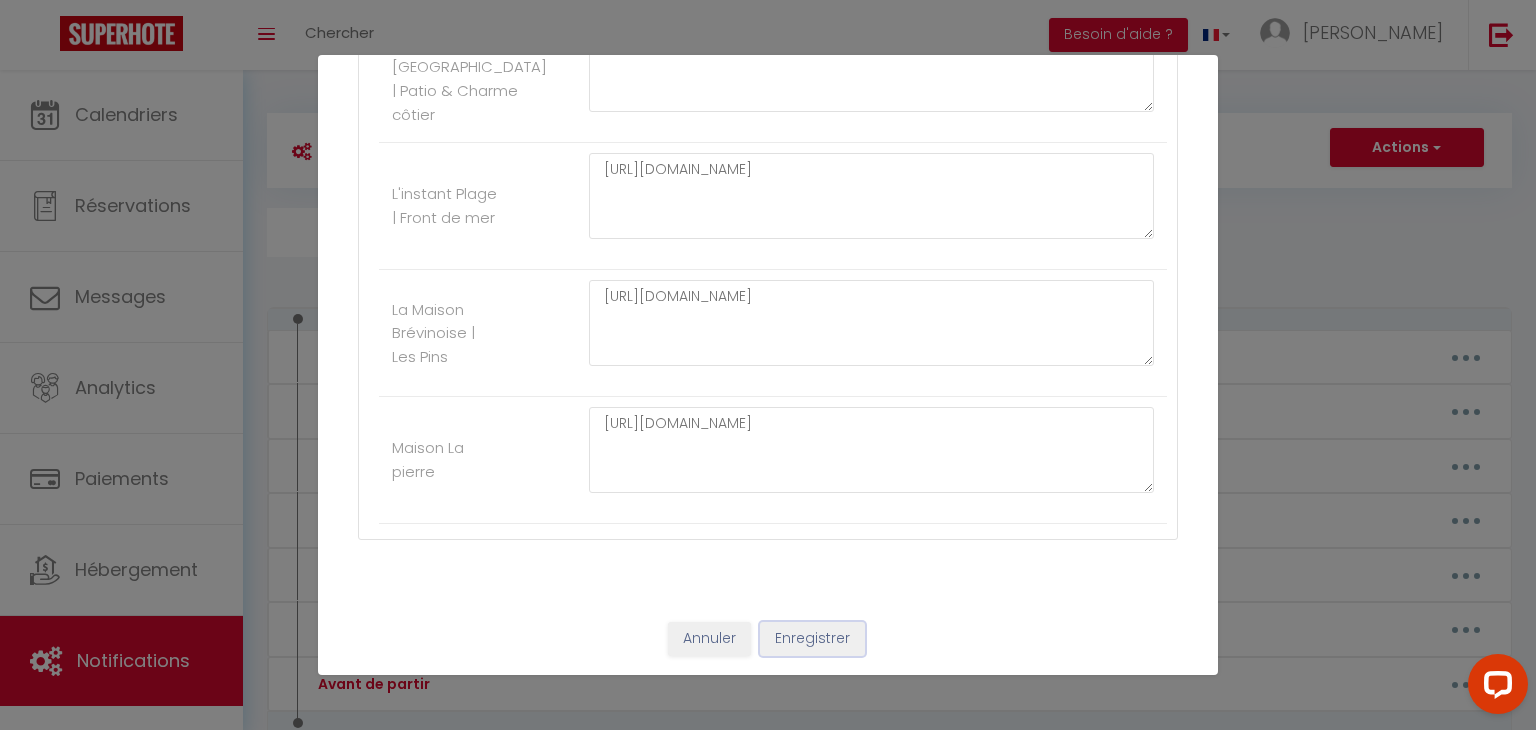 click on "Enregistrer" at bounding box center (812, 639) 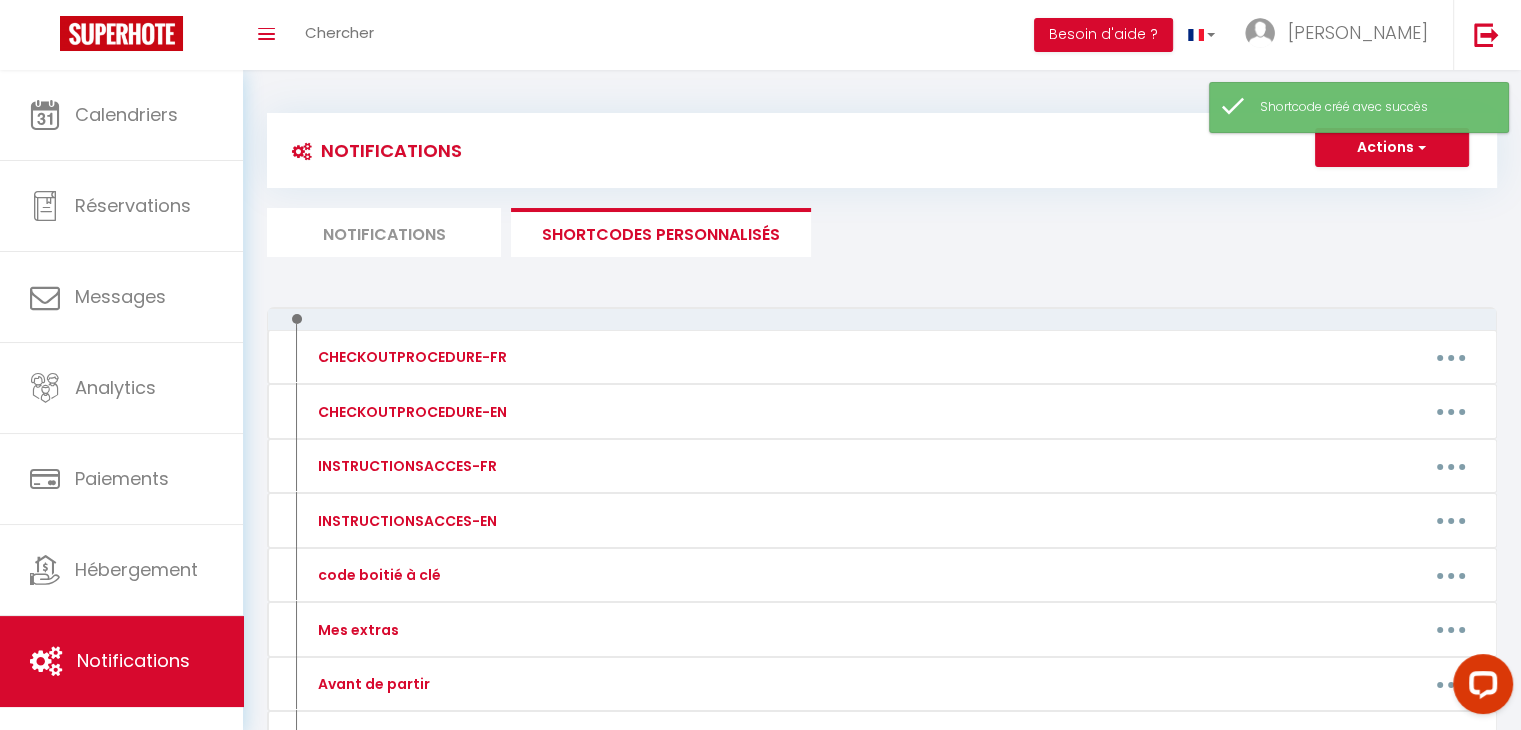click on "Notifications" at bounding box center (384, 232) 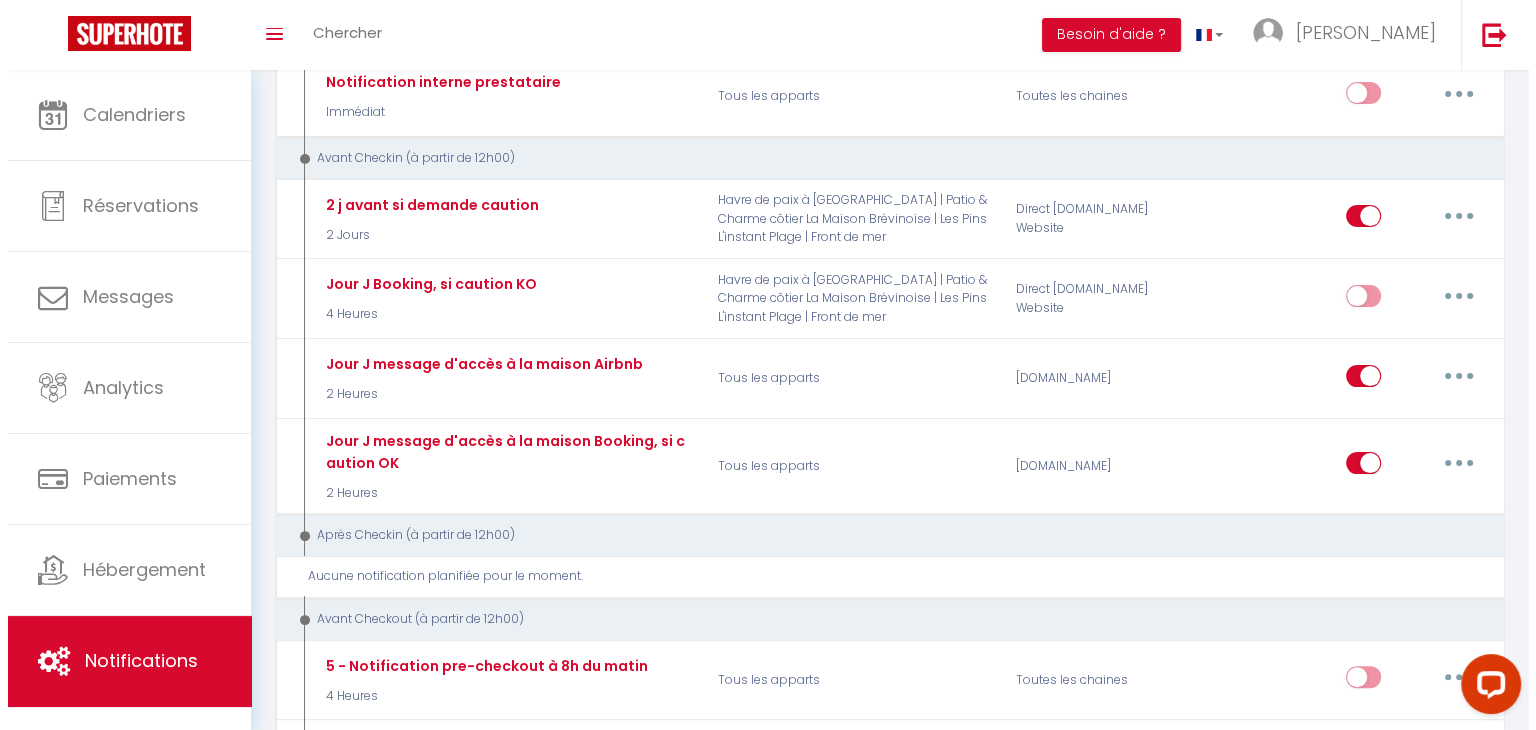 scroll, scrollTop: 492, scrollLeft: 0, axis: vertical 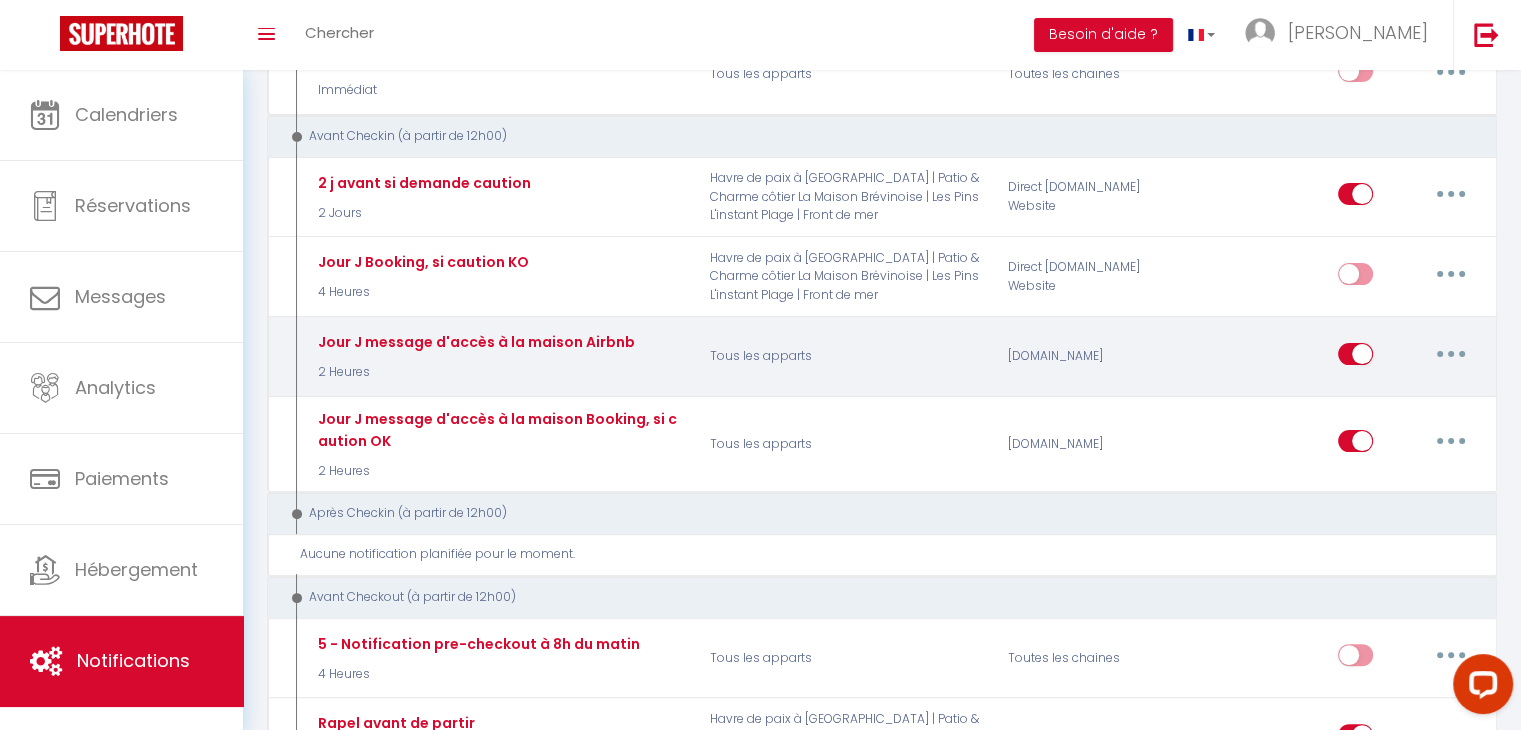 click at bounding box center (1451, 354) 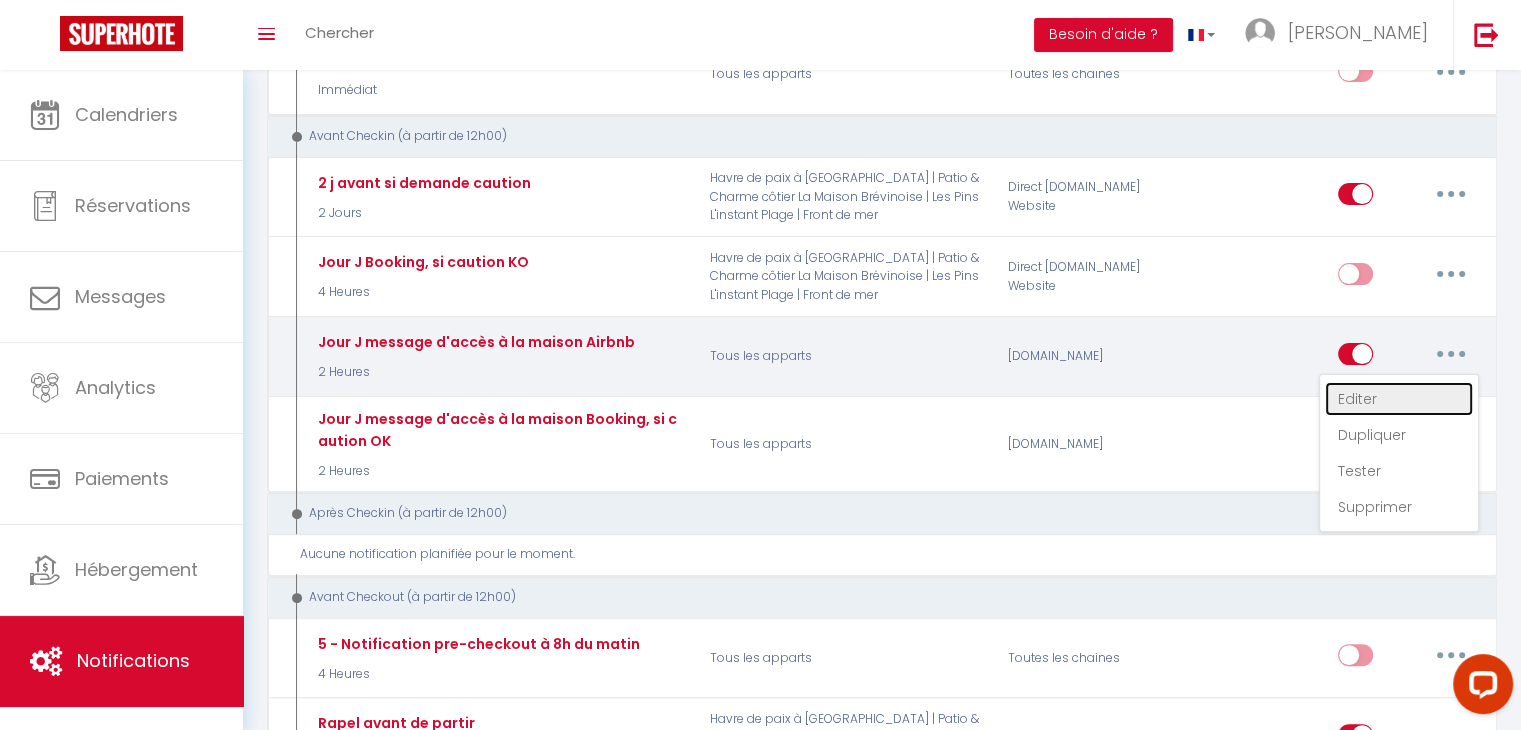 click on "Editer" at bounding box center (1399, 399) 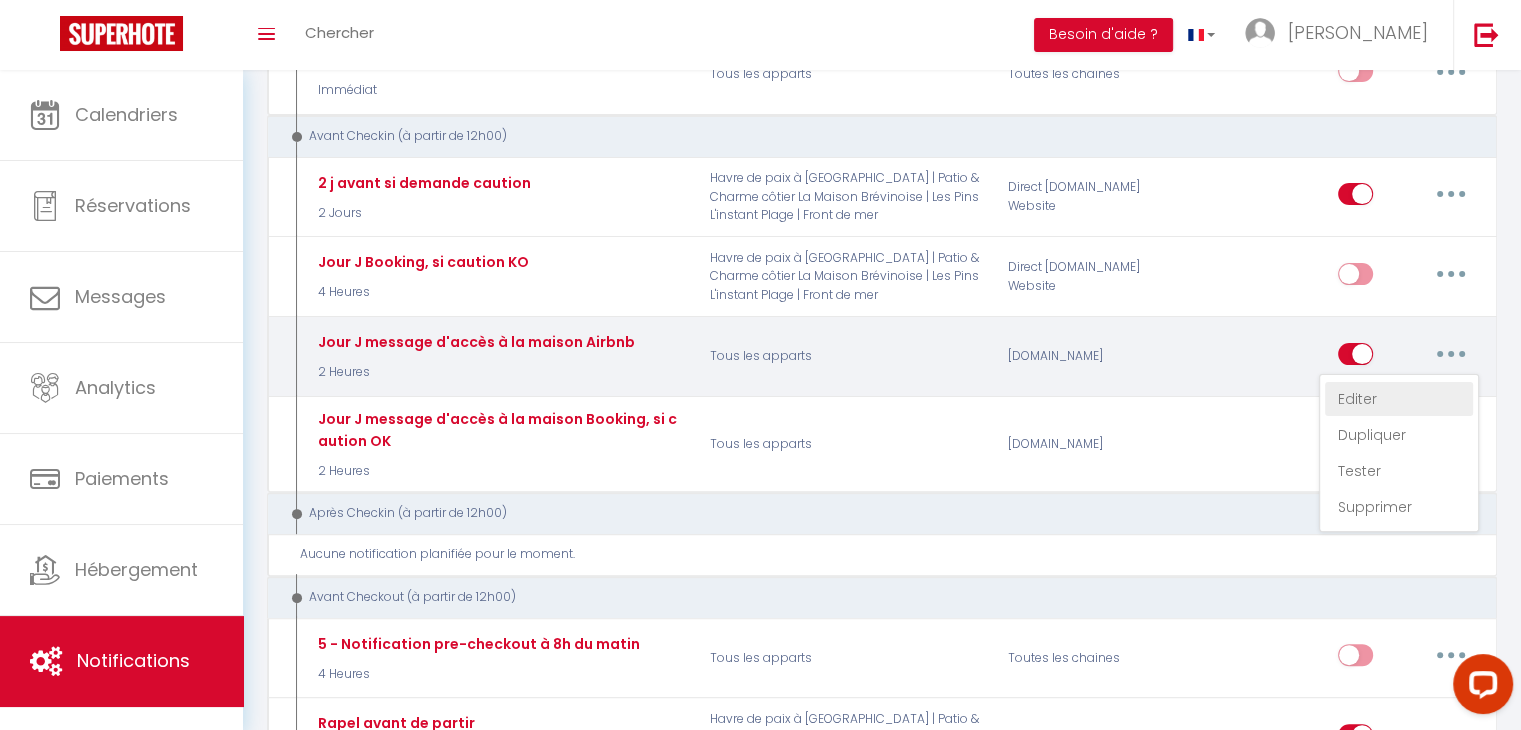 type on "Jour J message d'accès à la maison Airbnb" 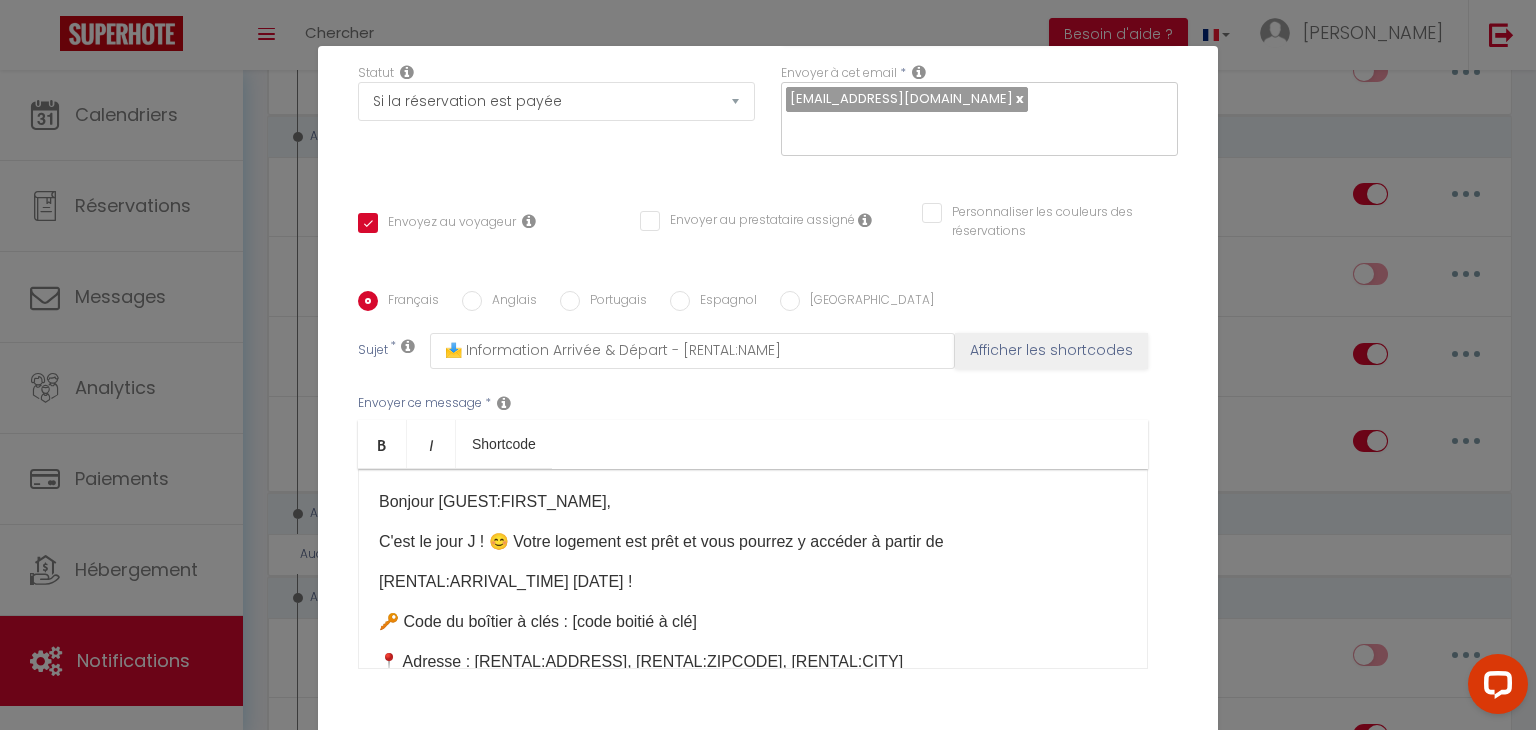 scroll, scrollTop: 362, scrollLeft: 0, axis: vertical 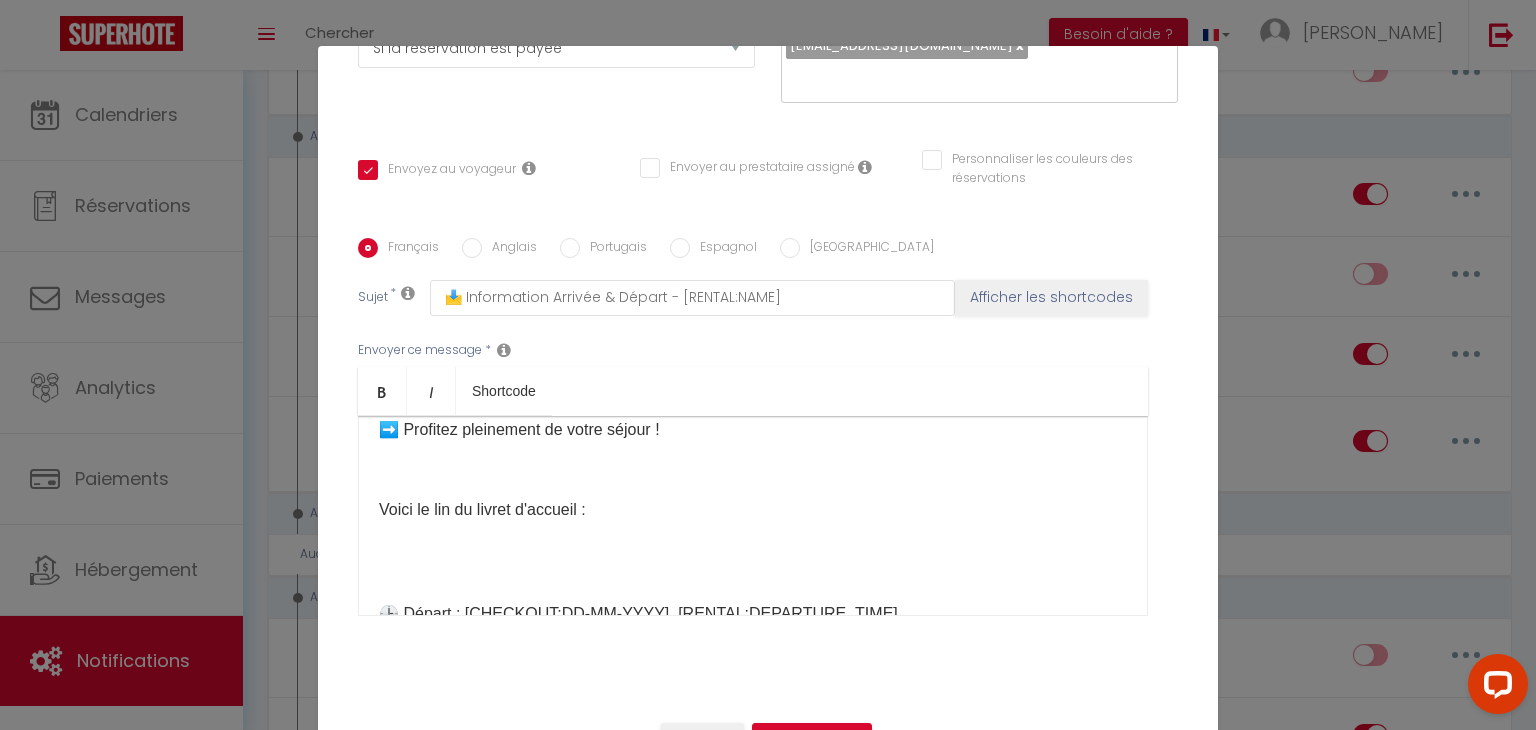 click at bounding box center (753, 550) 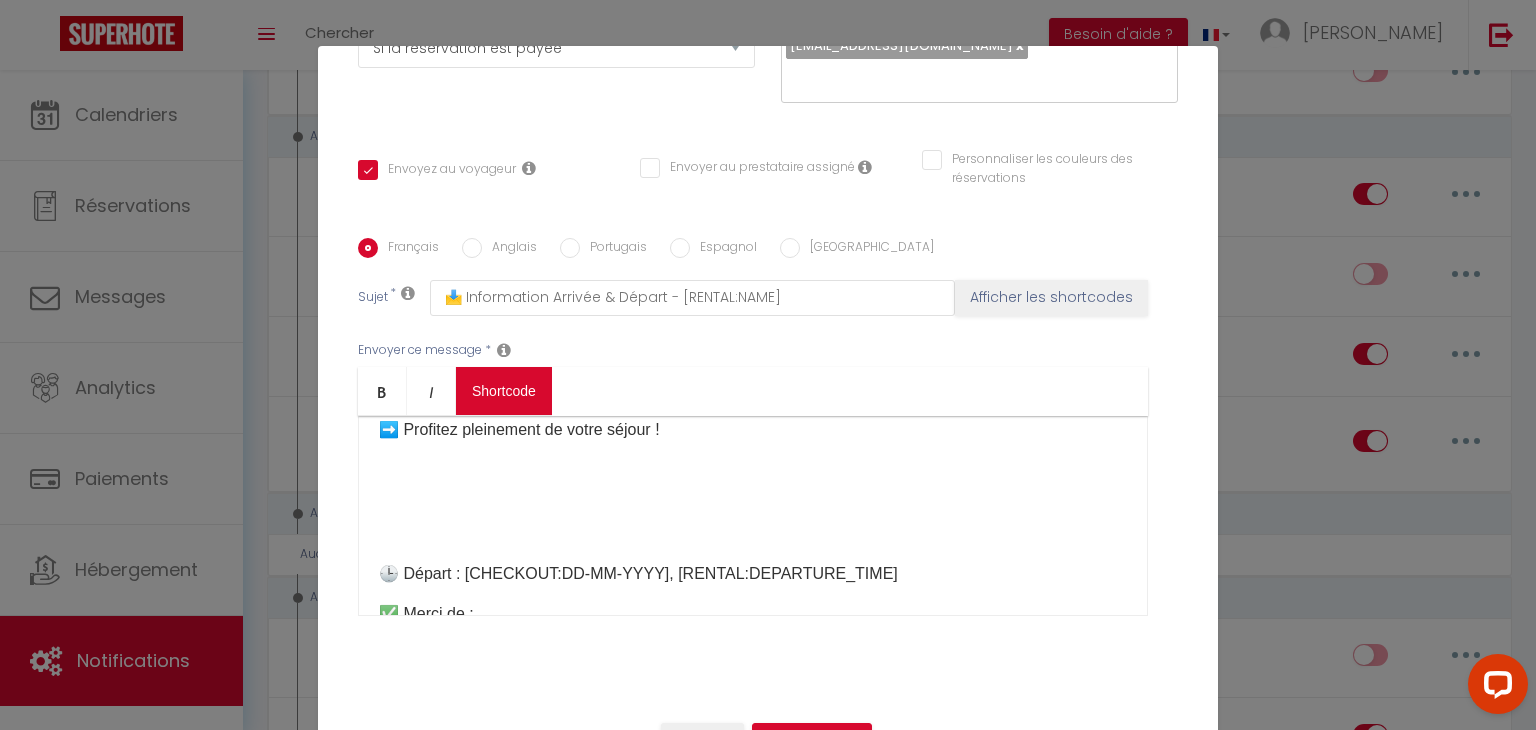 click on "Coaching SuperHote ce soir à 18h00, pour participer:  [URL][DOMAIN_NAME][SECURITY_DATA]   ×     Toggle navigation       Toggle Search     Toggle menubar     Chercher   BUTTON
Besoin d'aide ?
[PERSON_NAME]   Paramètres        Équipe     Résultat de la recherche   Aucun résultat     Calendriers     Réservations     Messages     Analytics      Paiements     Hébergement     Notifications                 Résultat de la recherche   Id   Appart   Voyageur    Checkin   Checkout   Nuits   Pers.   Plateforme   Statut     Résultat de la recherche   Aucun résultat          Notifications
Actions
Nouvelle Notification    Exporter    Importer    Tous les apparts    Maison cozy plage & [GEOGRAPHIC_DATA] à [GEOGRAPHIC_DATA] | Patio & Charme côtier L'instant Plage | Front de mer [GEOGRAPHIC_DATA] | Les Pins Maison La pierre       Nouveau shortcode personnalisé" at bounding box center [768, 1397] 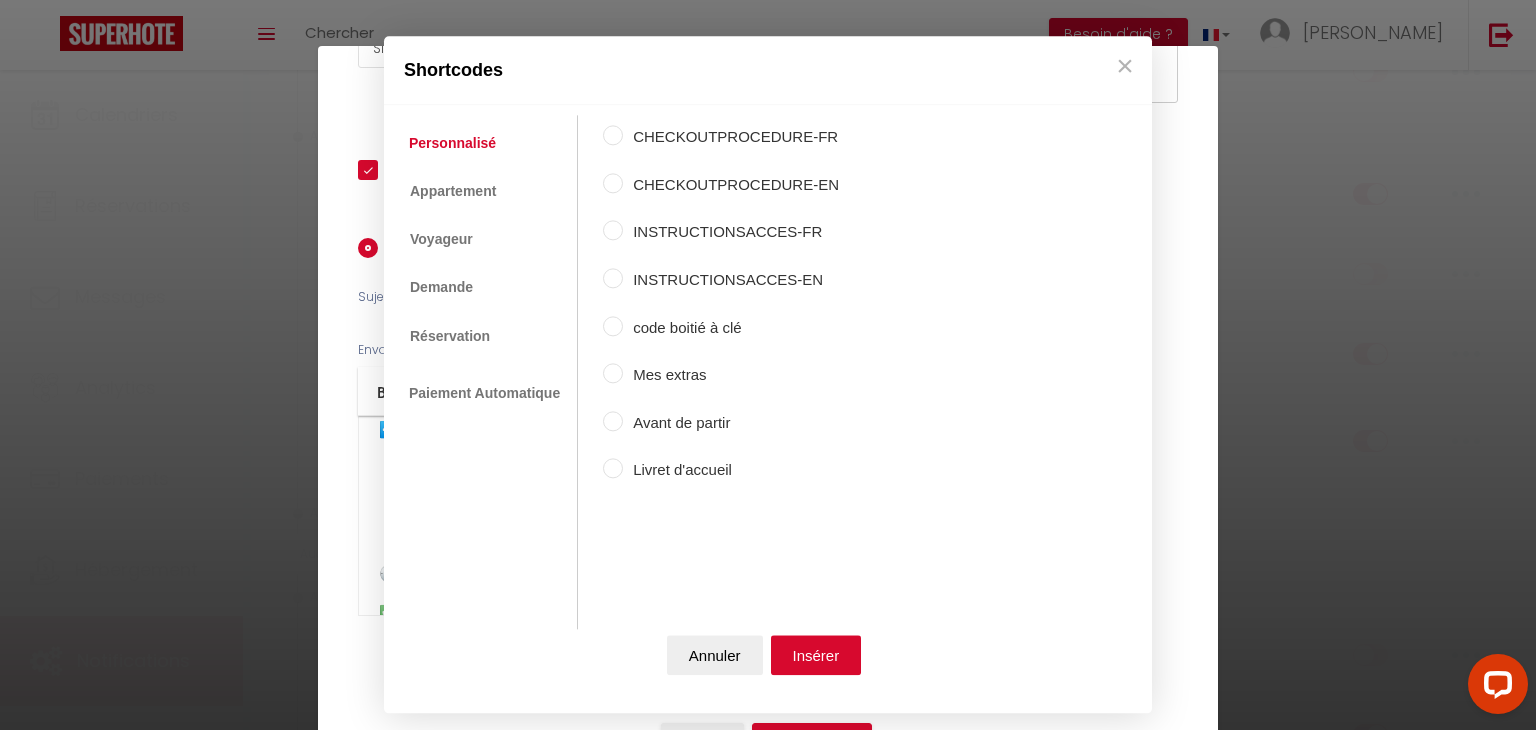 click on "Livret d'accueil" at bounding box center (731, 471) 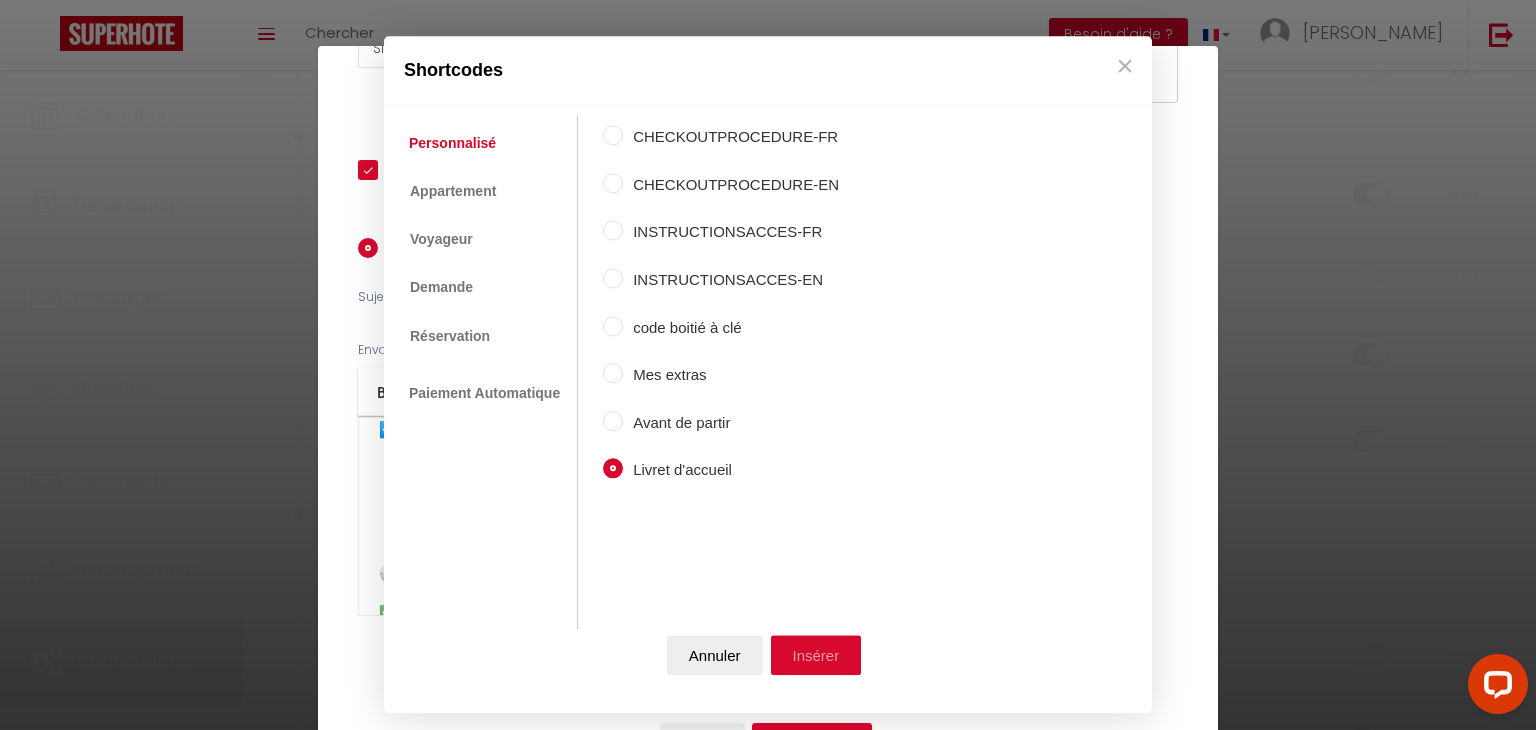 click on "Insérer" at bounding box center (816, 656) 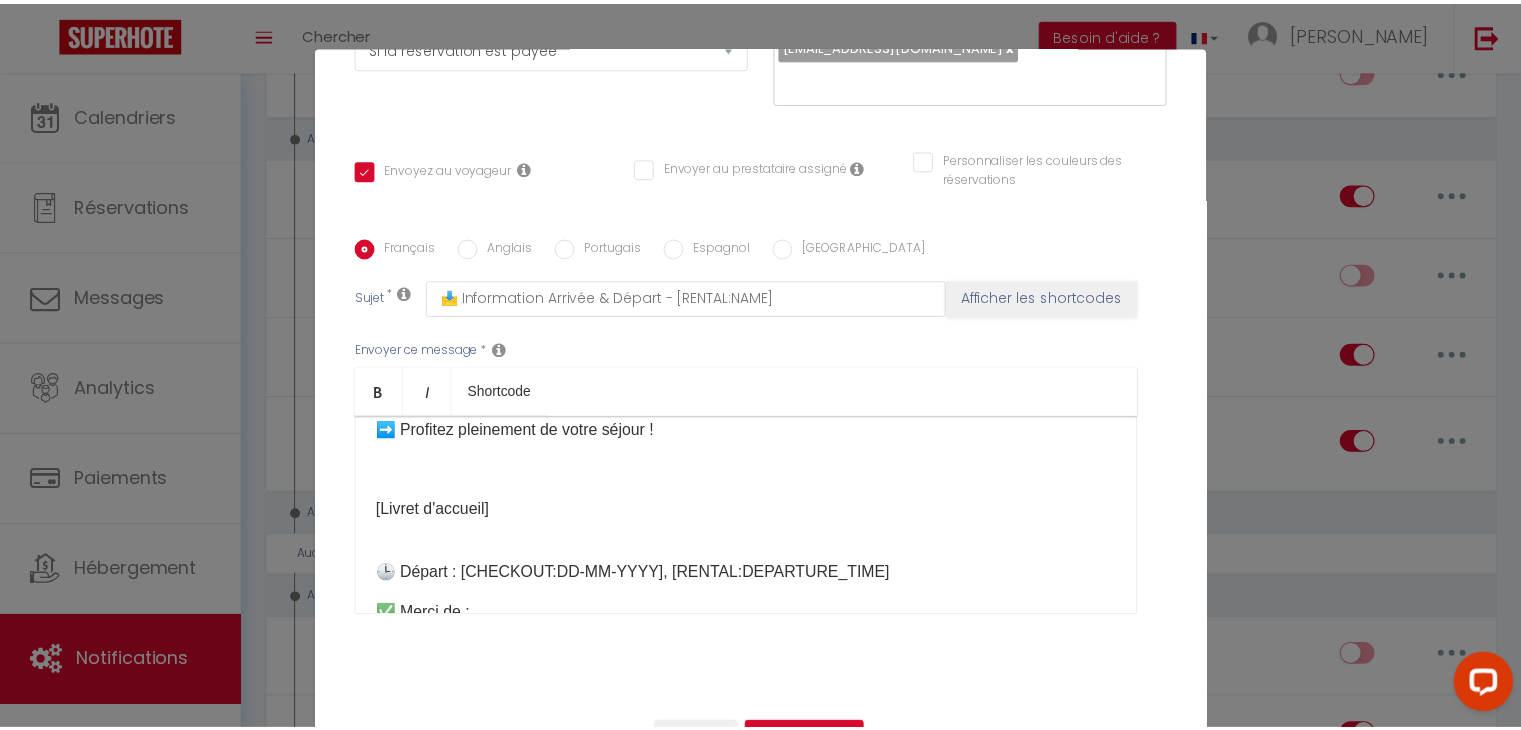 scroll, scrollTop: 91, scrollLeft: 0, axis: vertical 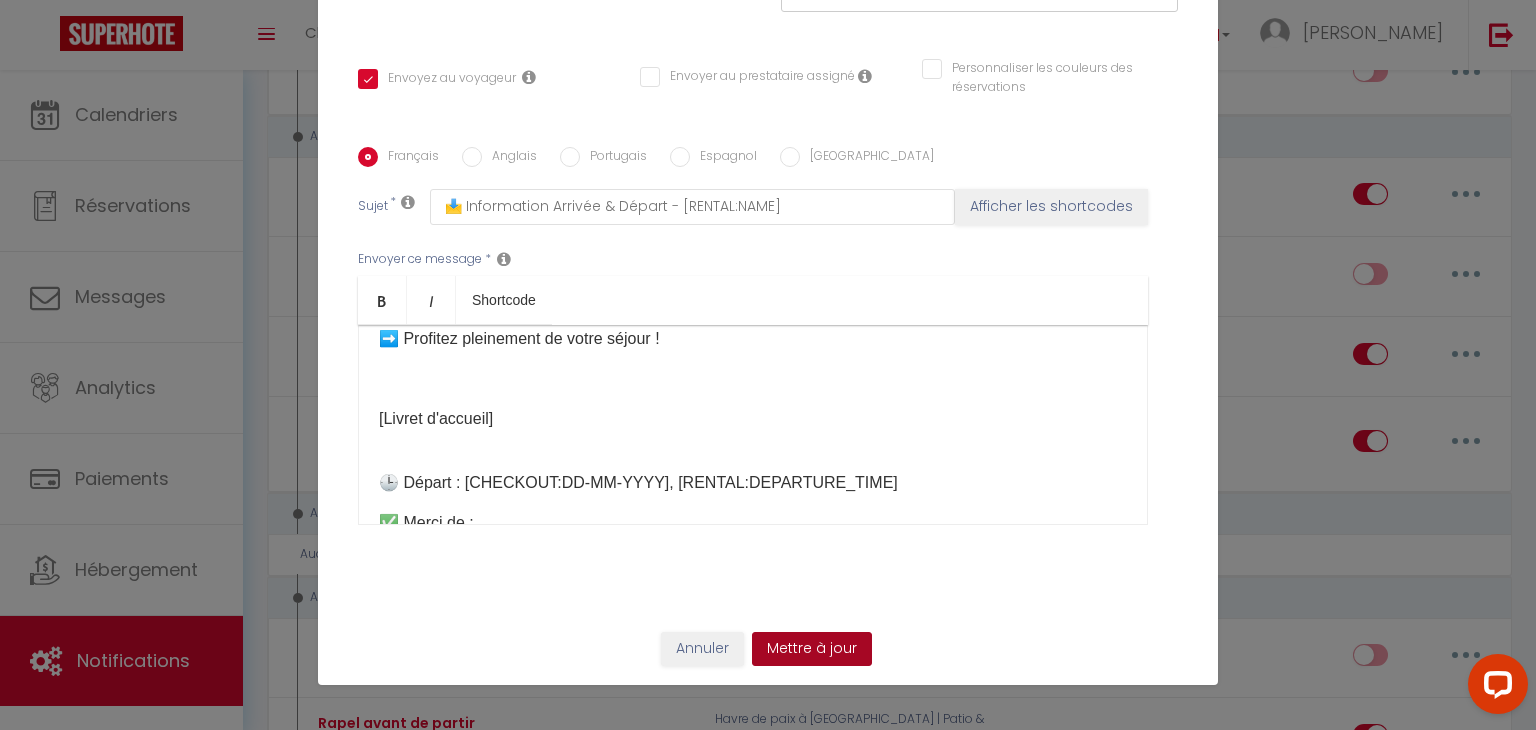click on "Mettre à jour" at bounding box center [812, 649] 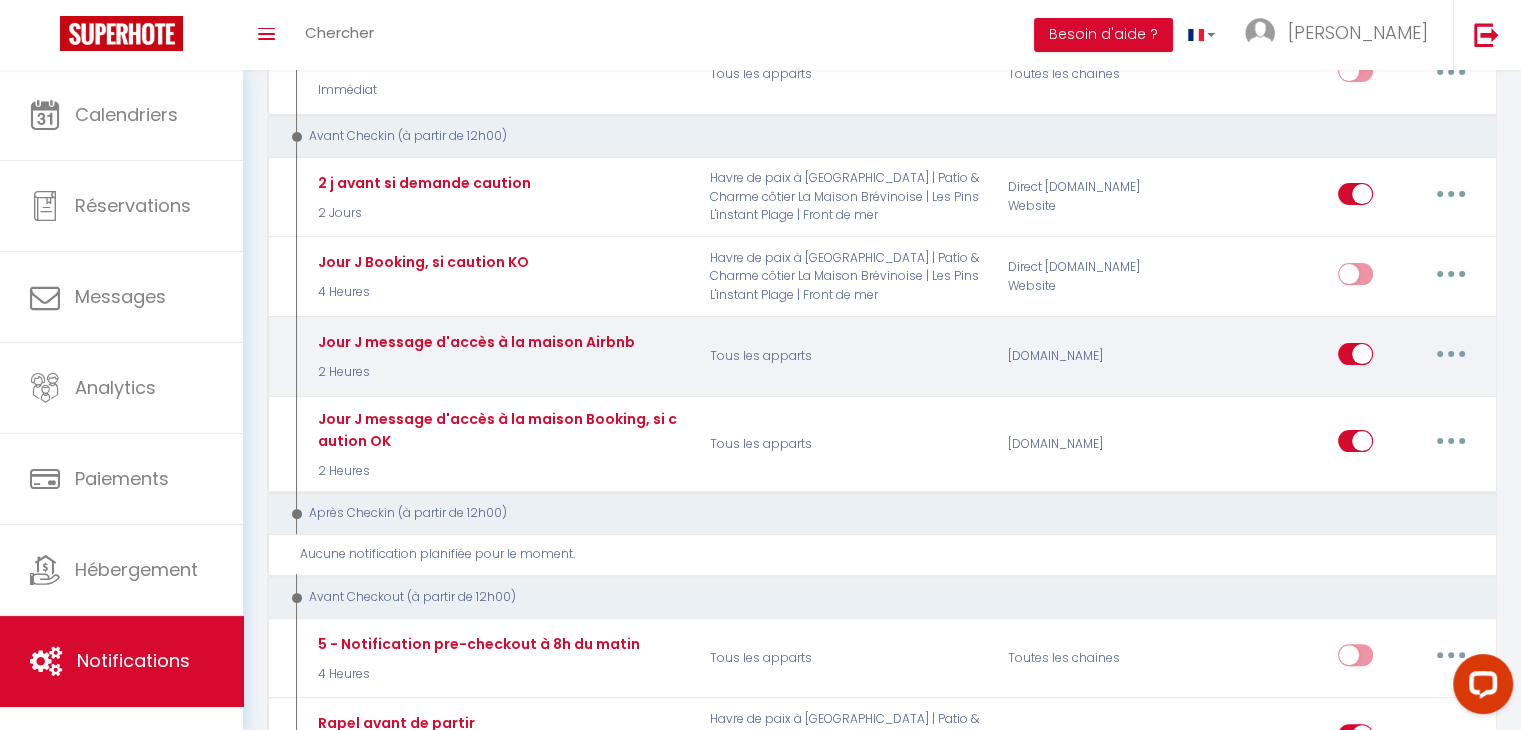 click at bounding box center [1451, 354] 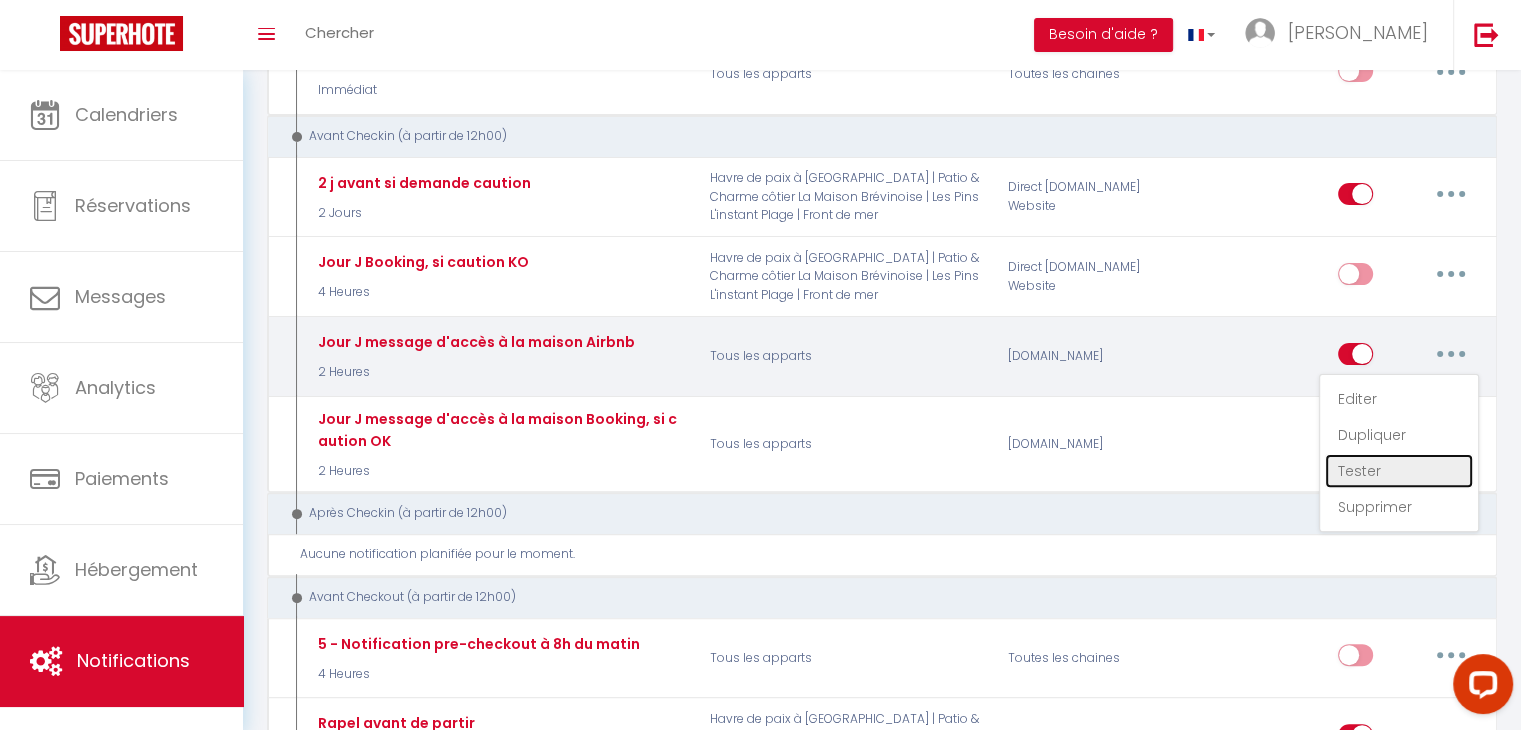 click on "Tester" at bounding box center (1399, 471) 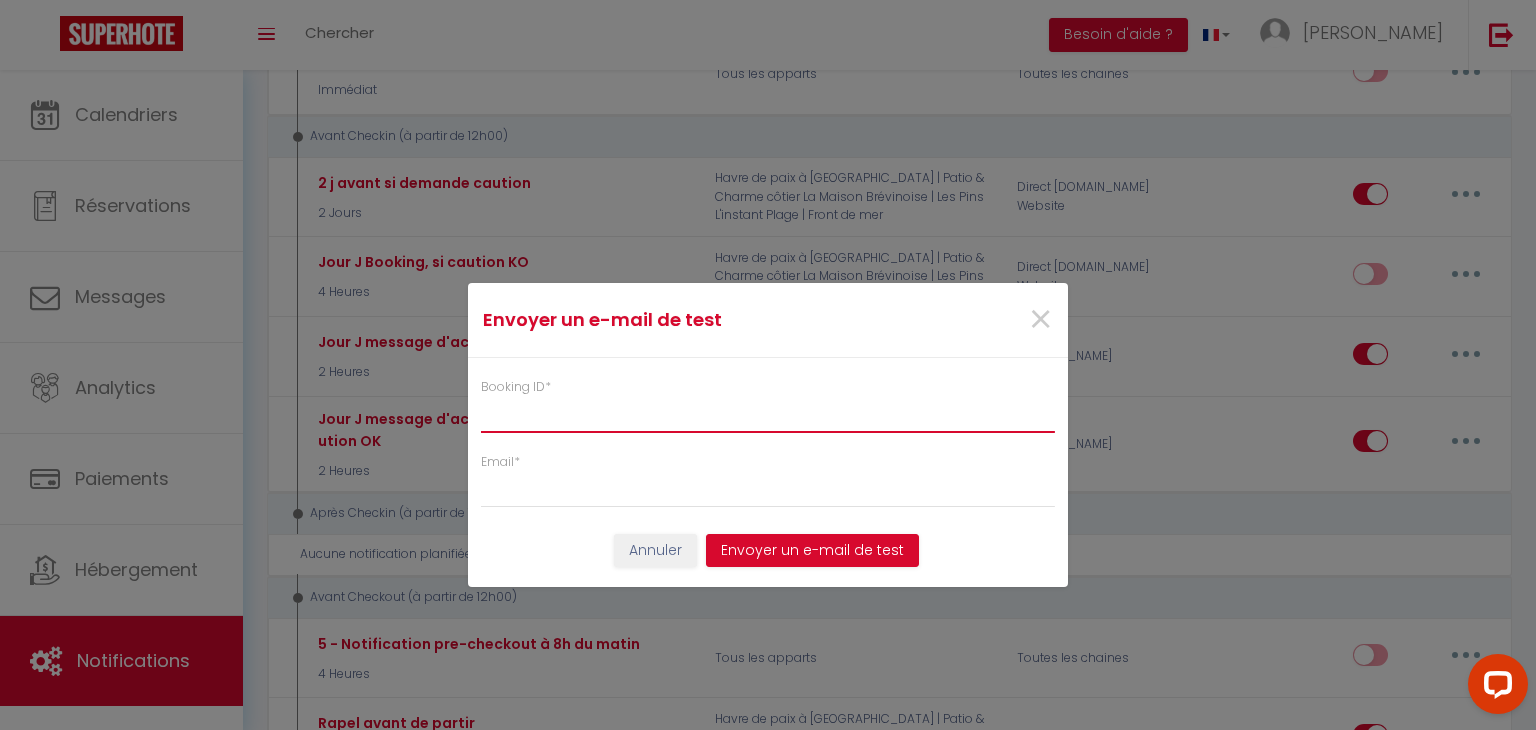 click on "Booking ID
*" at bounding box center (768, 415) 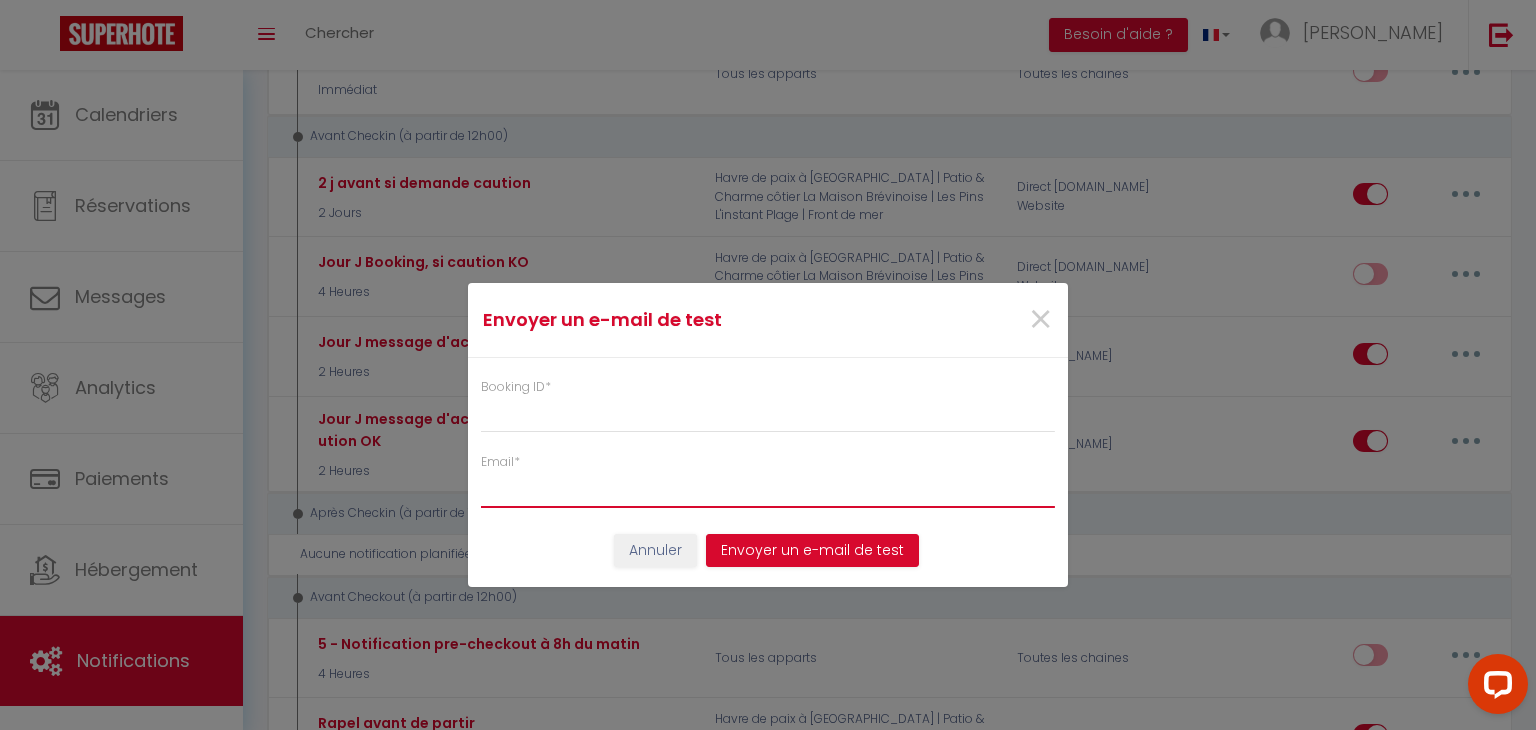 click on "Email
*" at bounding box center (768, 490) 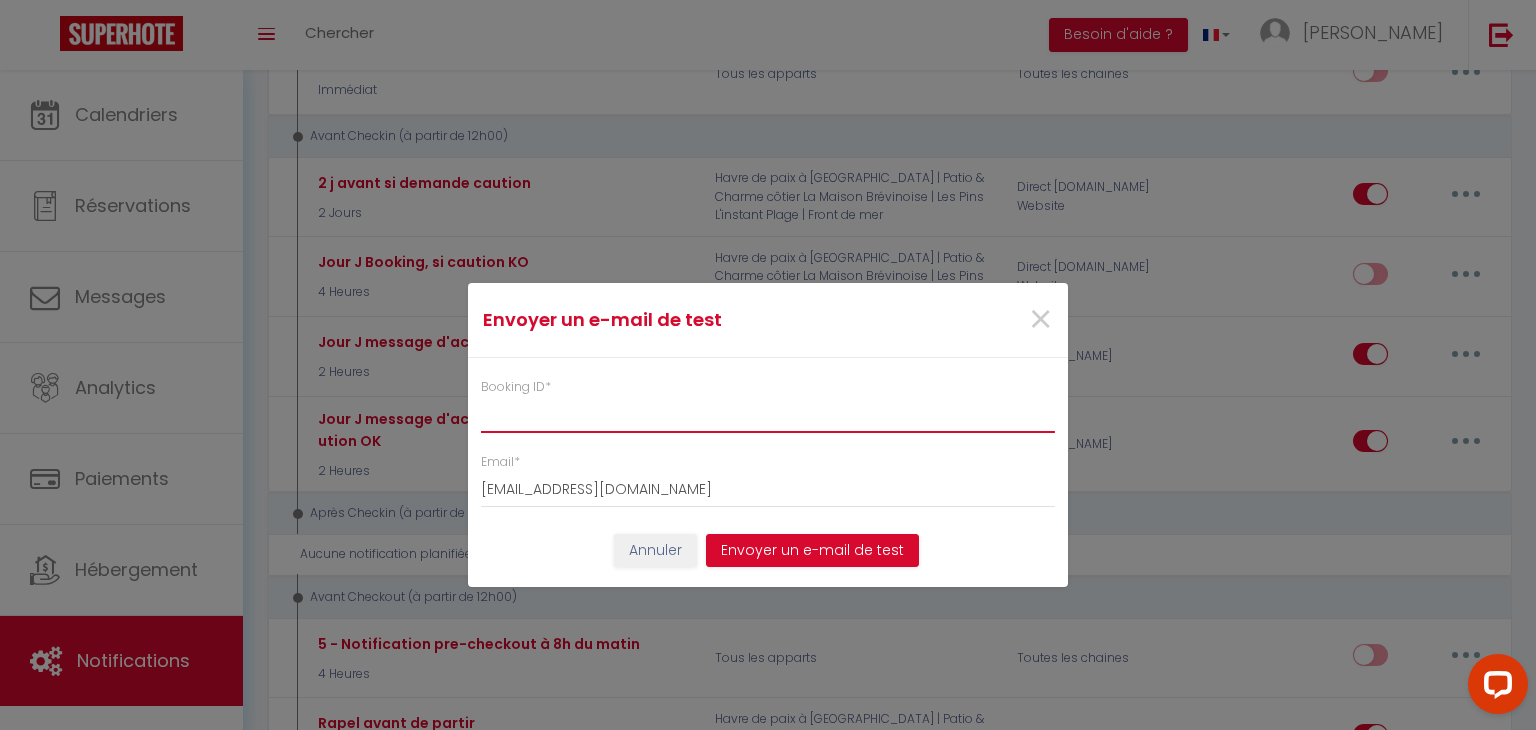 click on "Booking ID
*" at bounding box center (768, 415) 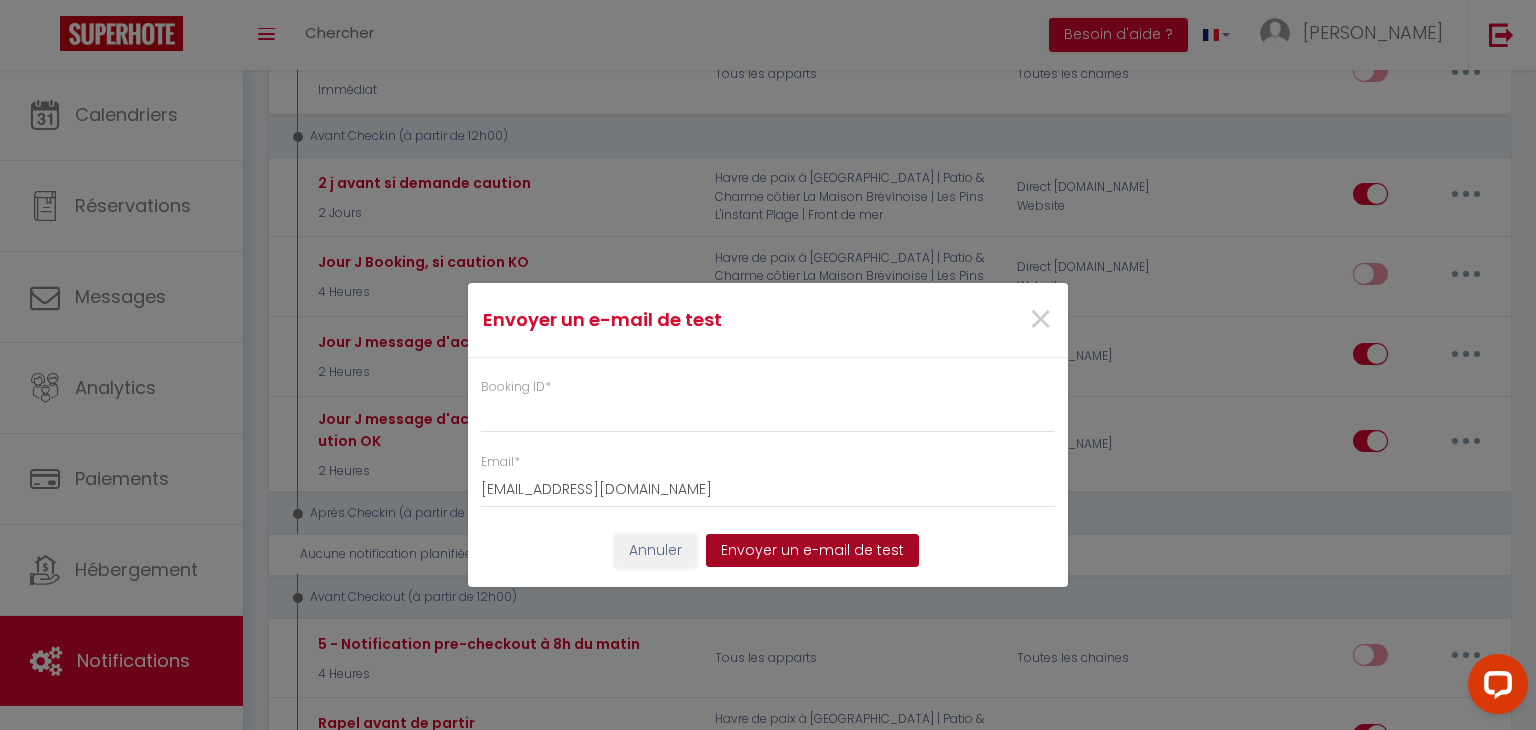 click on "Envoyer un e-mail de test" at bounding box center (812, 551) 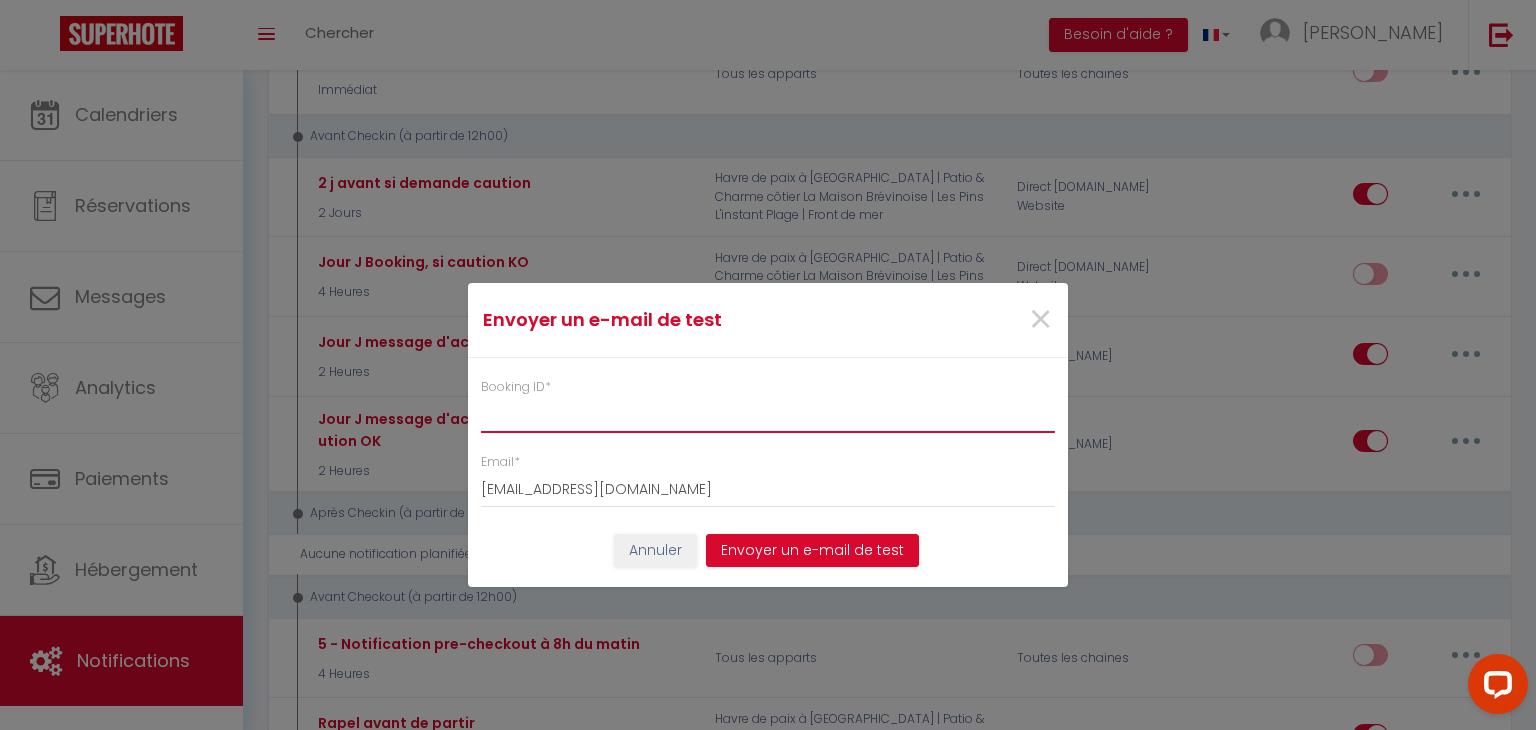 click on "Booking ID
*" at bounding box center (768, 415) 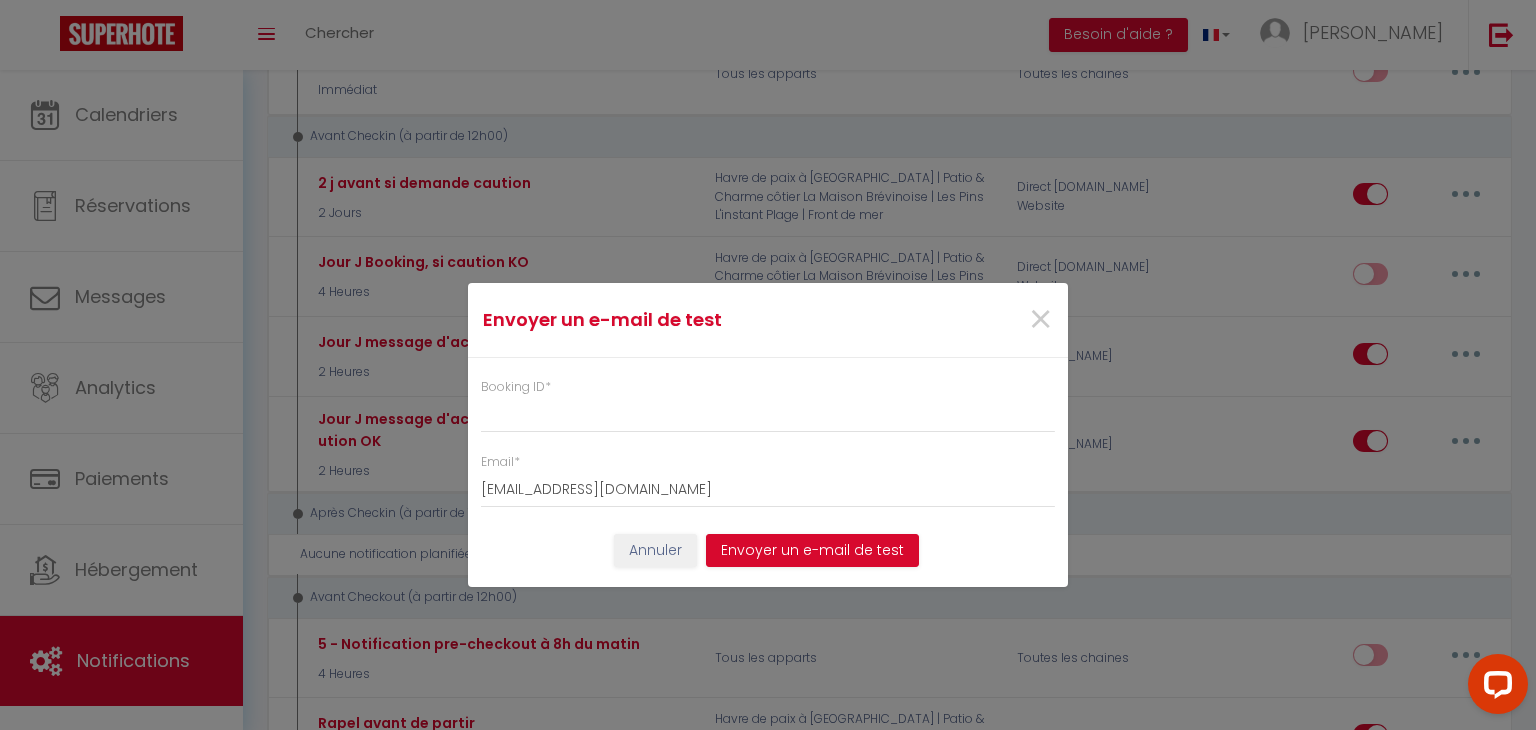 click on "×" at bounding box center (966, 320) 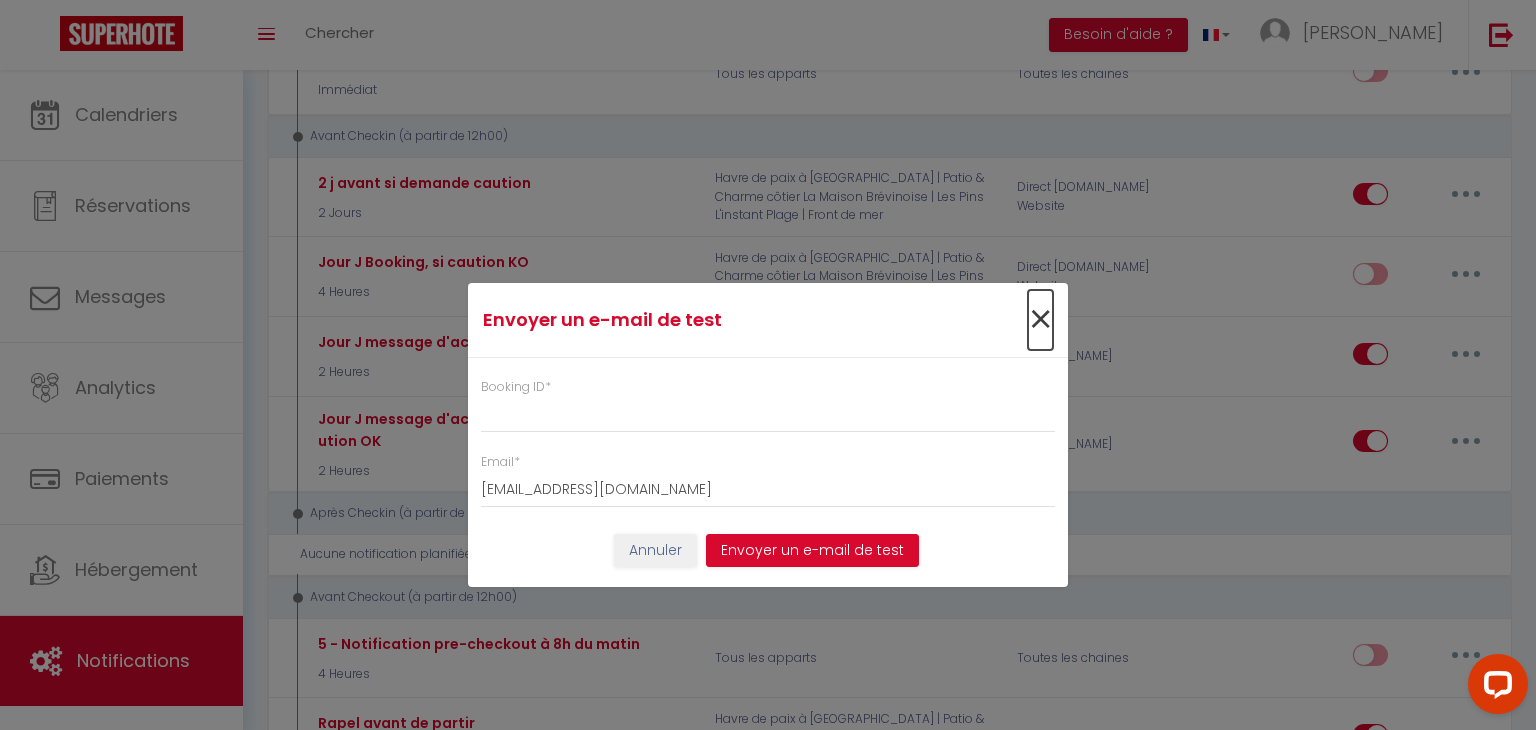 click on "×" at bounding box center [1040, 320] 